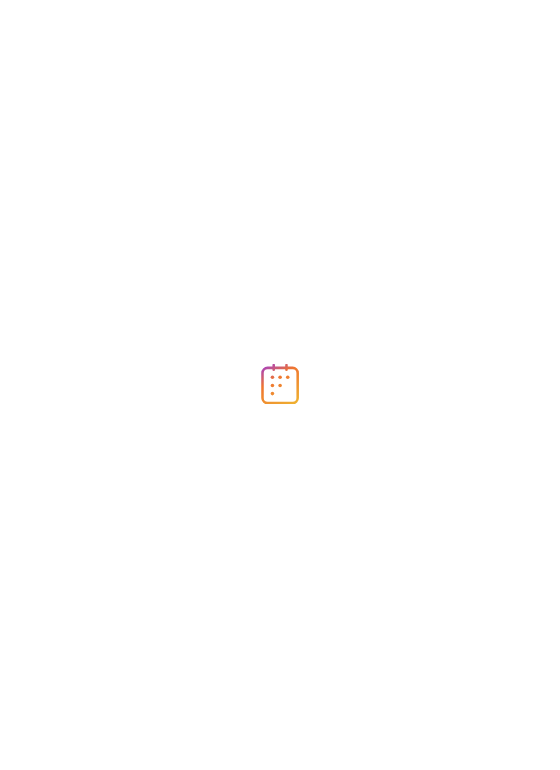 scroll, scrollTop: 0, scrollLeft: 0, axis: both 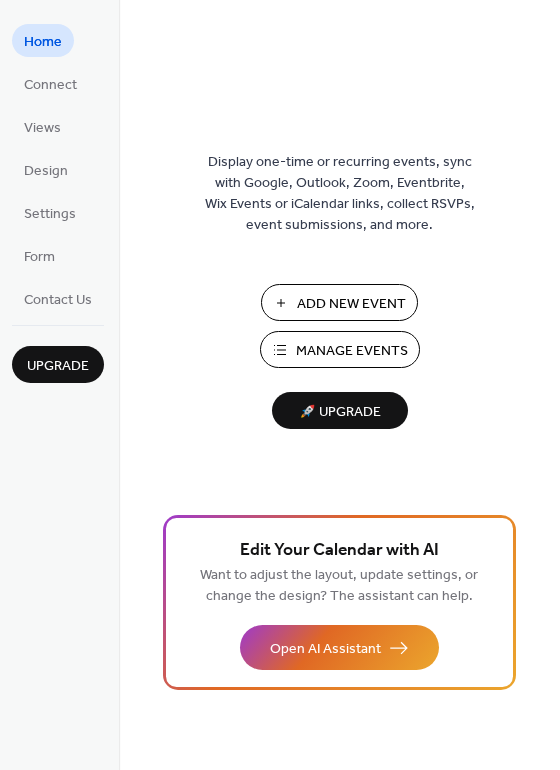 click on "Add New Event" at bounding box center [351, 304] 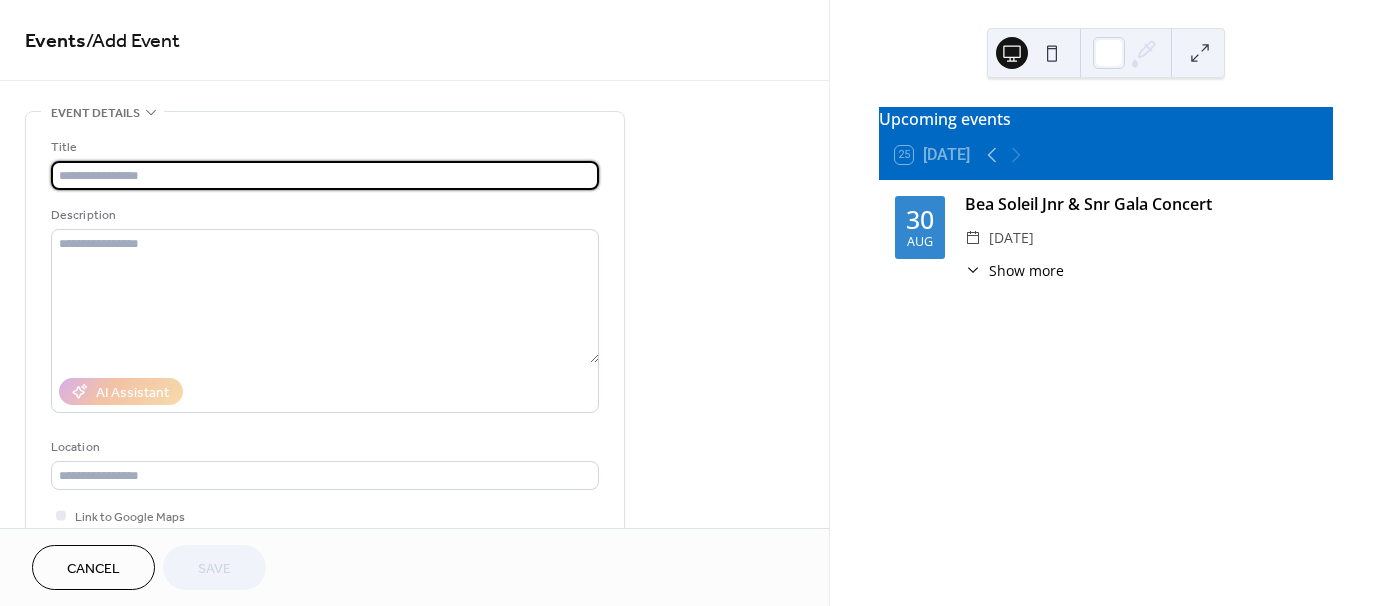 scroll, scrollTop: 0, scrollLeft: 0, axis: both 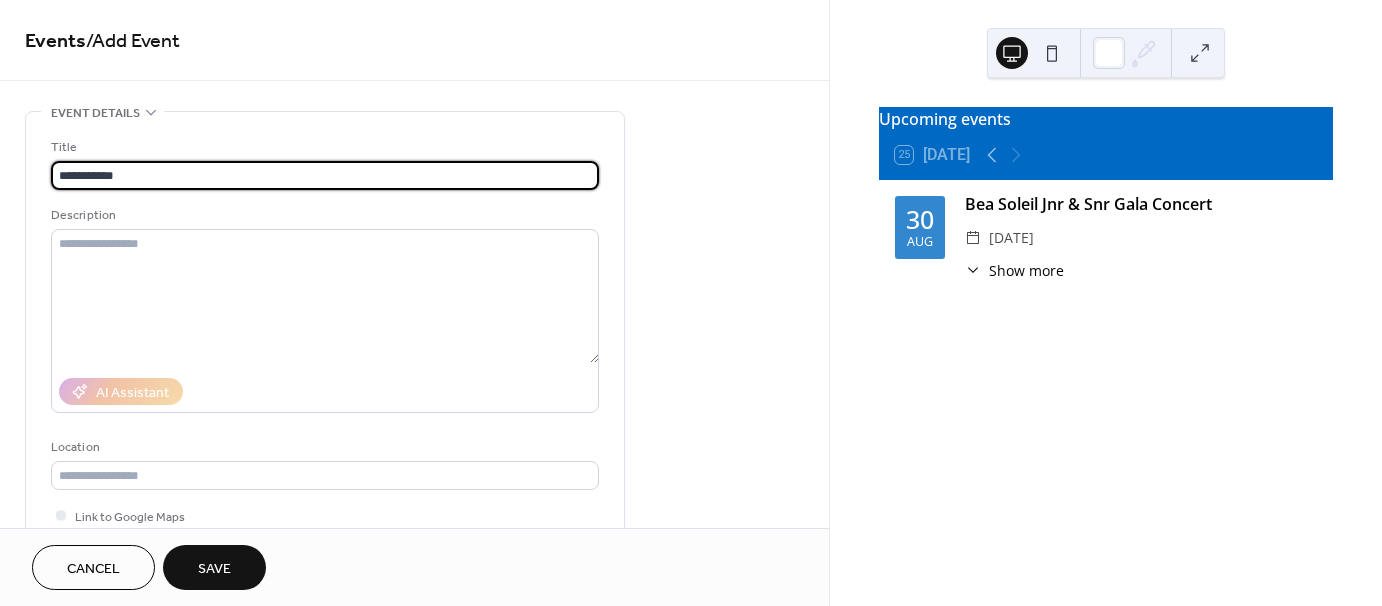 type on "**********" 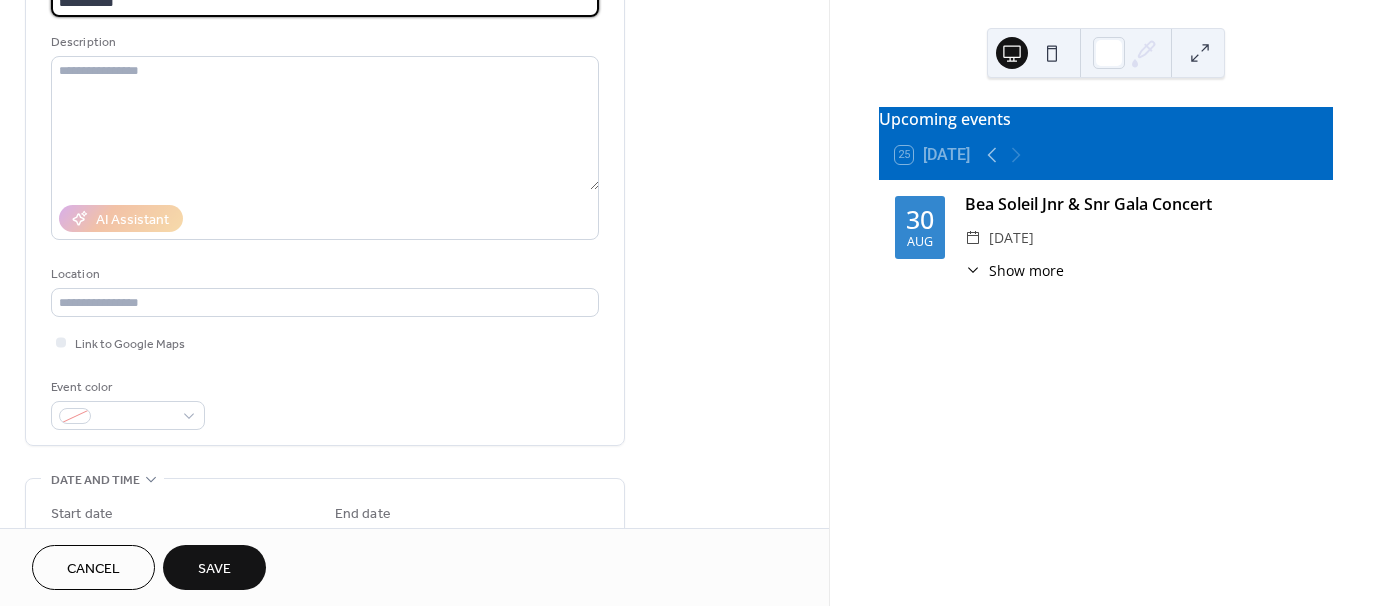 scroll, scrollTop: 200, scrollLeft: 0, axis: vertical 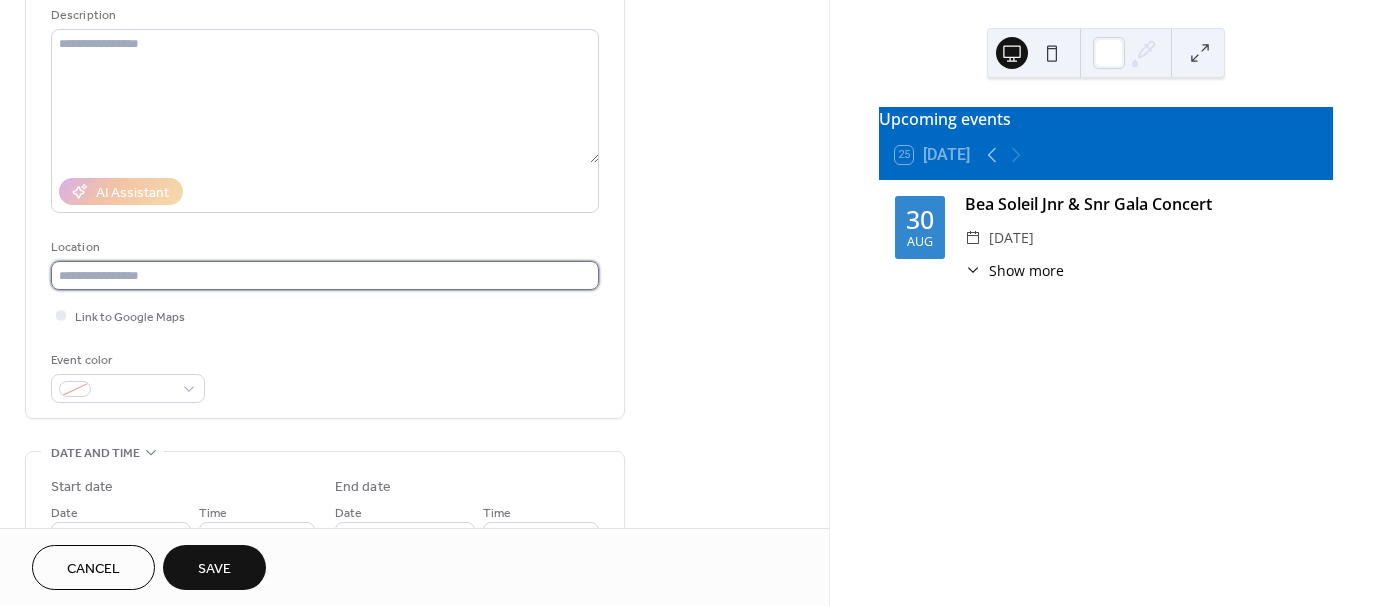 click at bounding box center [325, 275] 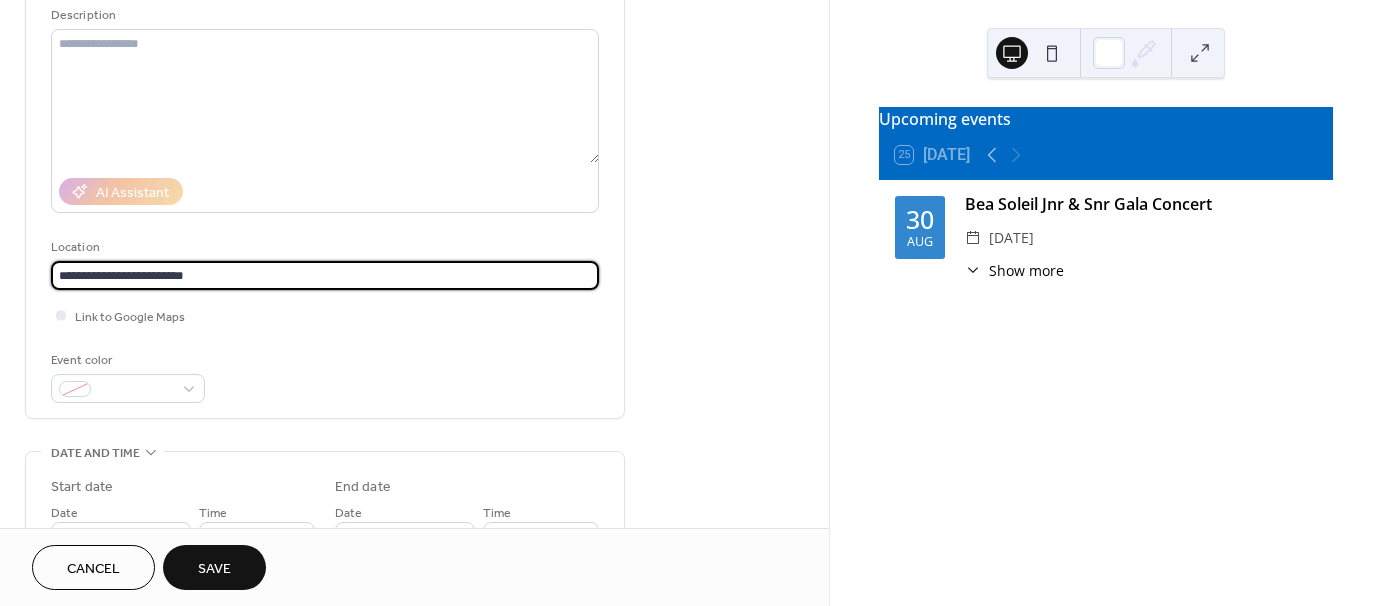 click on "**********" at bounding box center (325, 275) 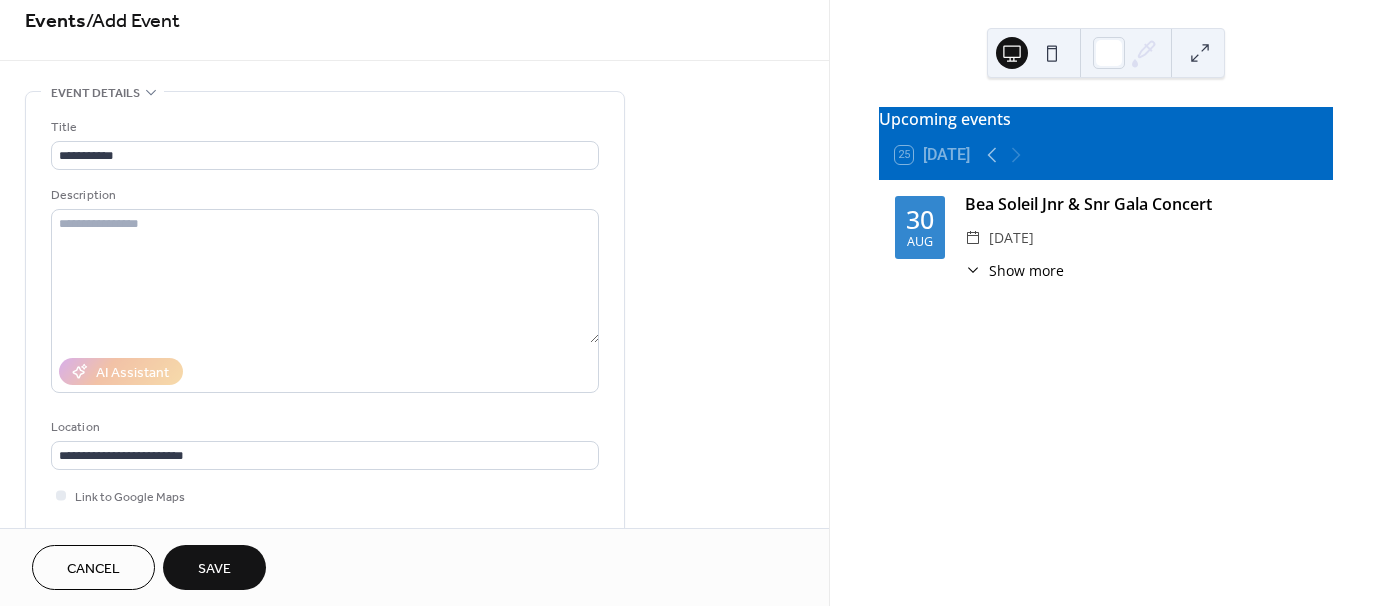 scroll, scrollTop: 0, scrollLeft: 0, axis: both 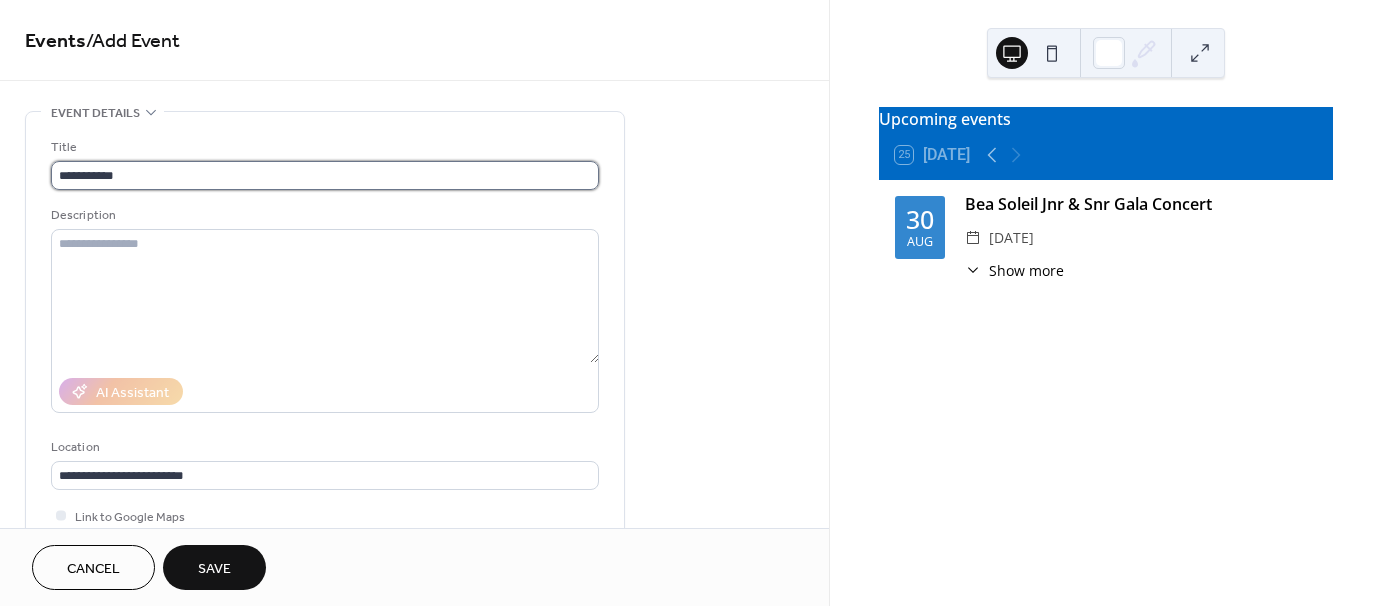 click on "**********" at bounding box center (325, 175) 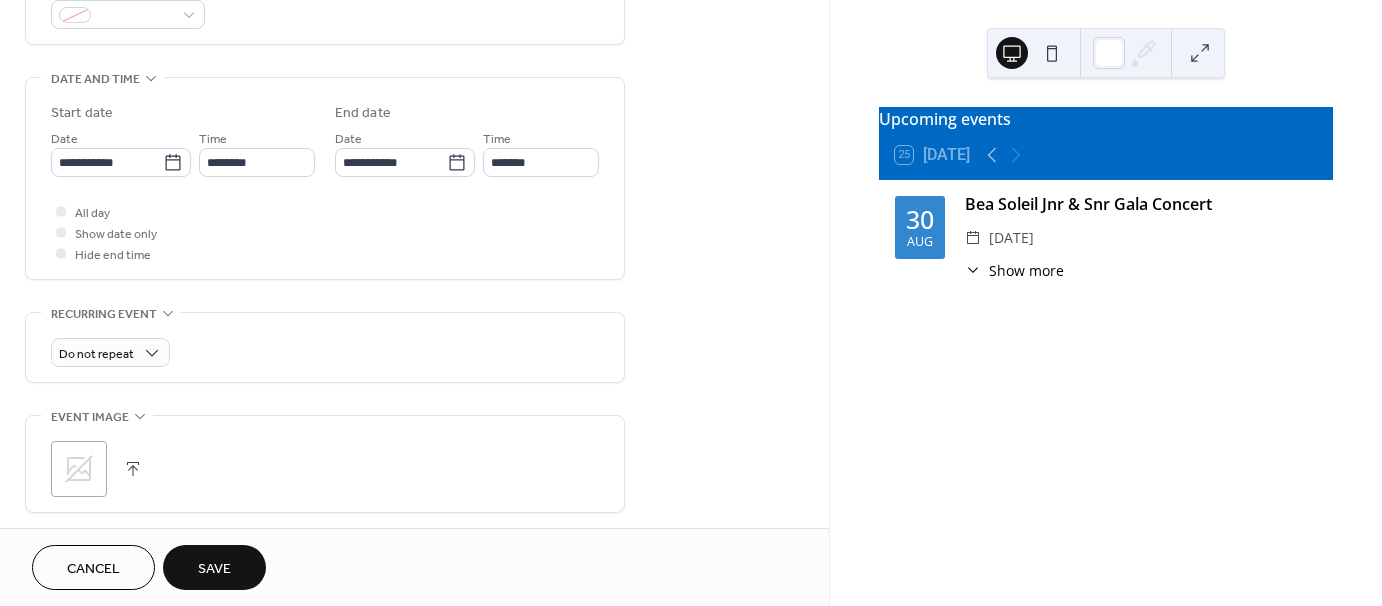 scroll, scrollTop: 600, scrollLeft: 0, axis: vertical 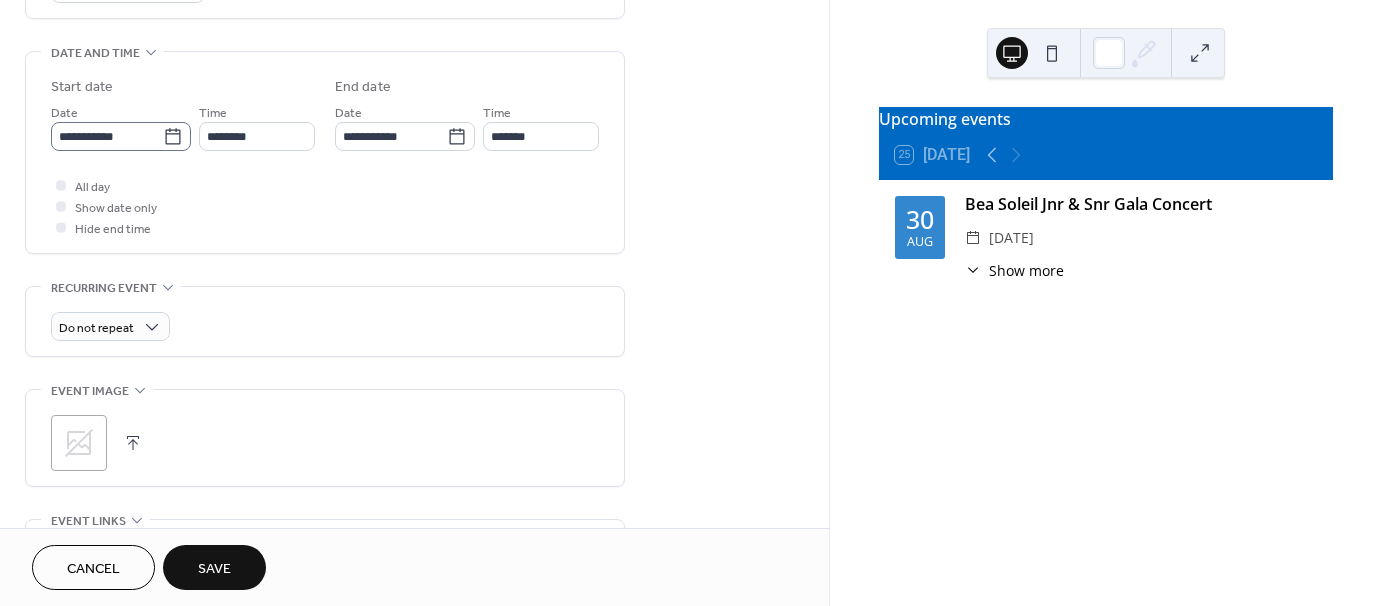 type on "**********" 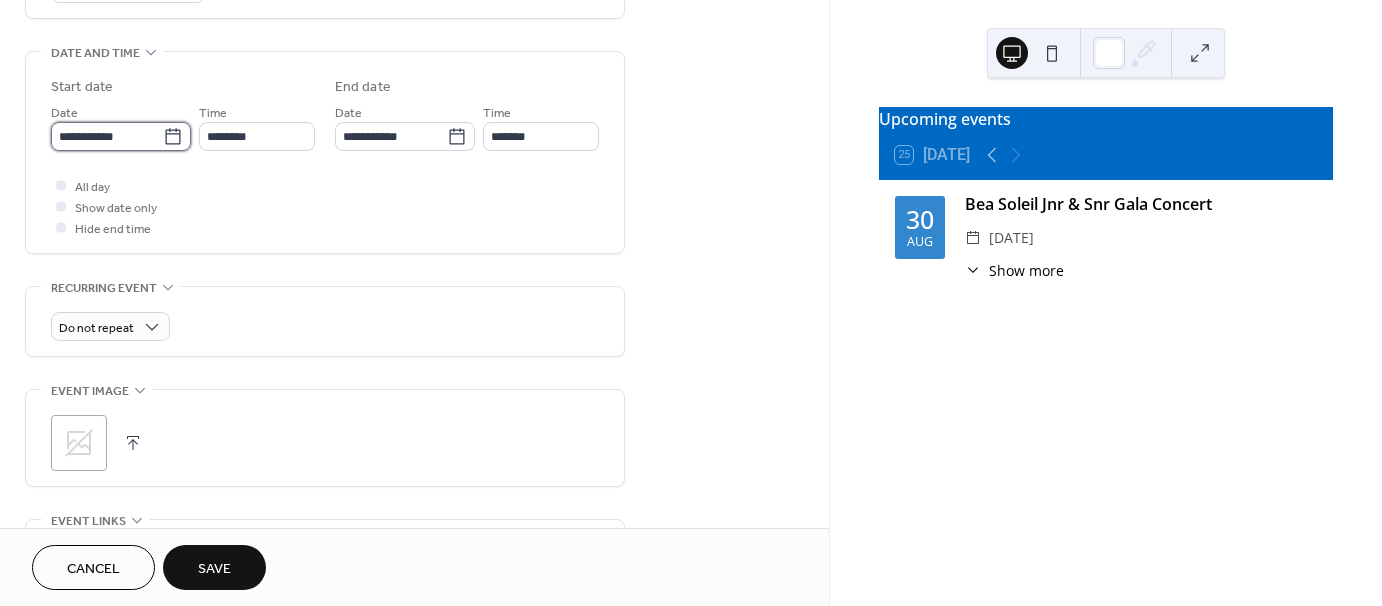 click on "**********" at bounding box center (107, 136) 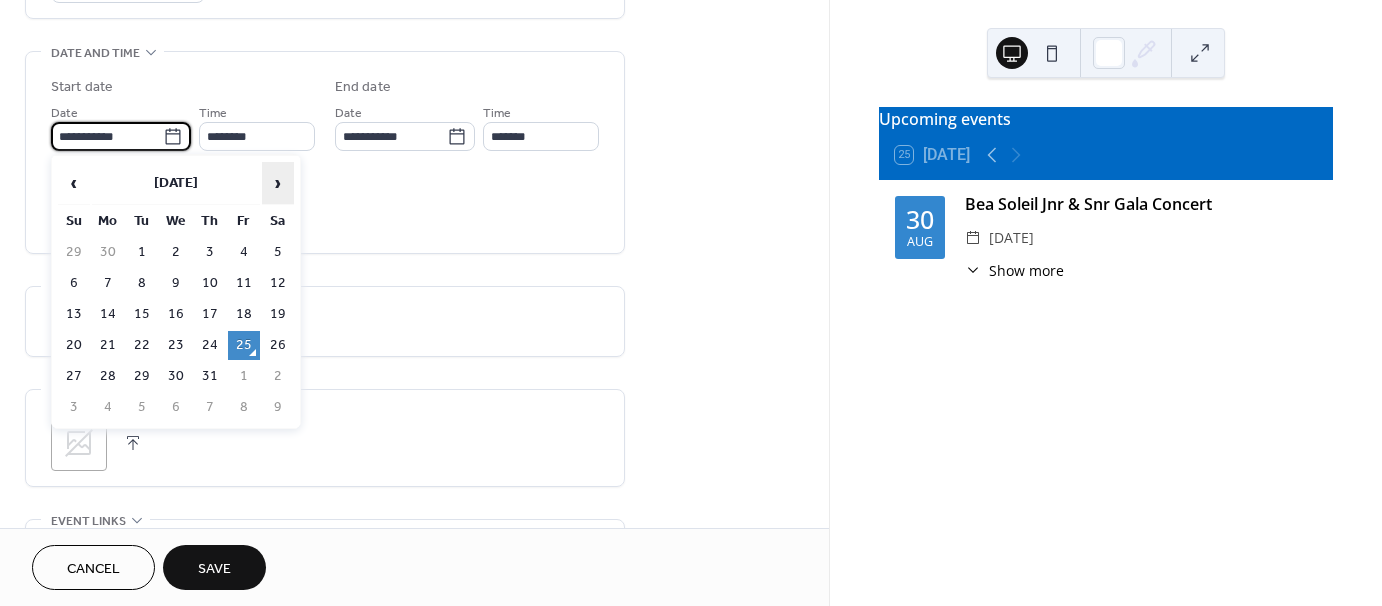 click on "›" at bounding box center [278, 183] 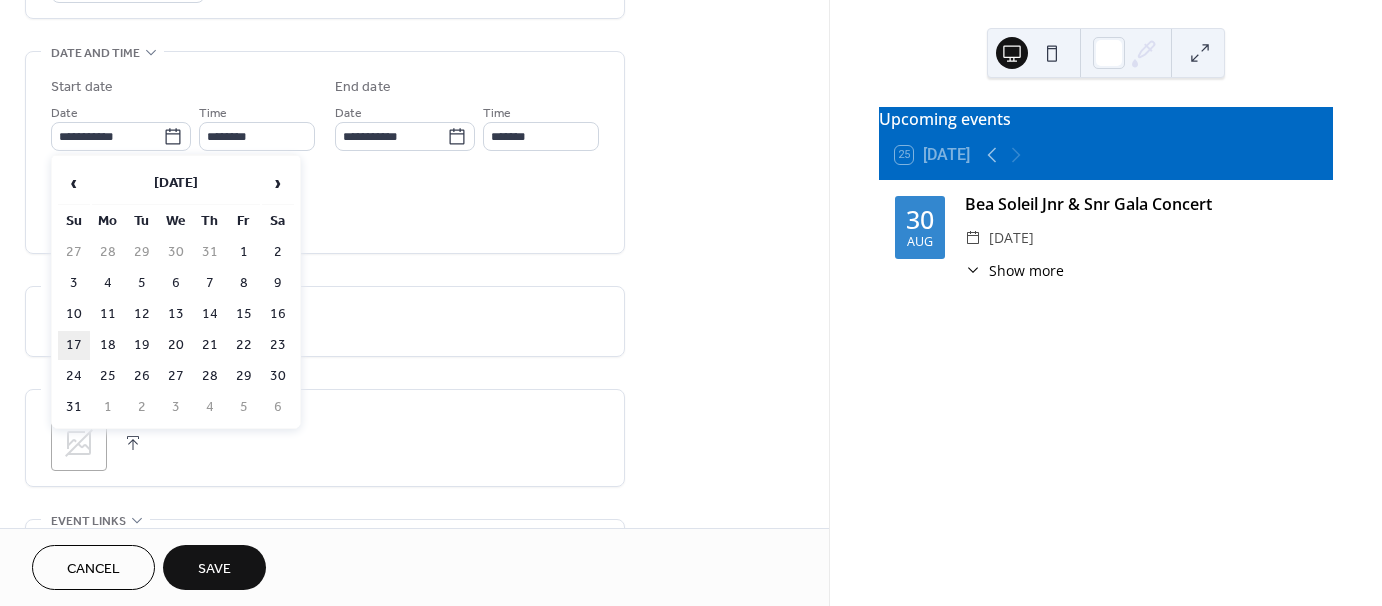 click on "17" at bounding box center [74, 345] 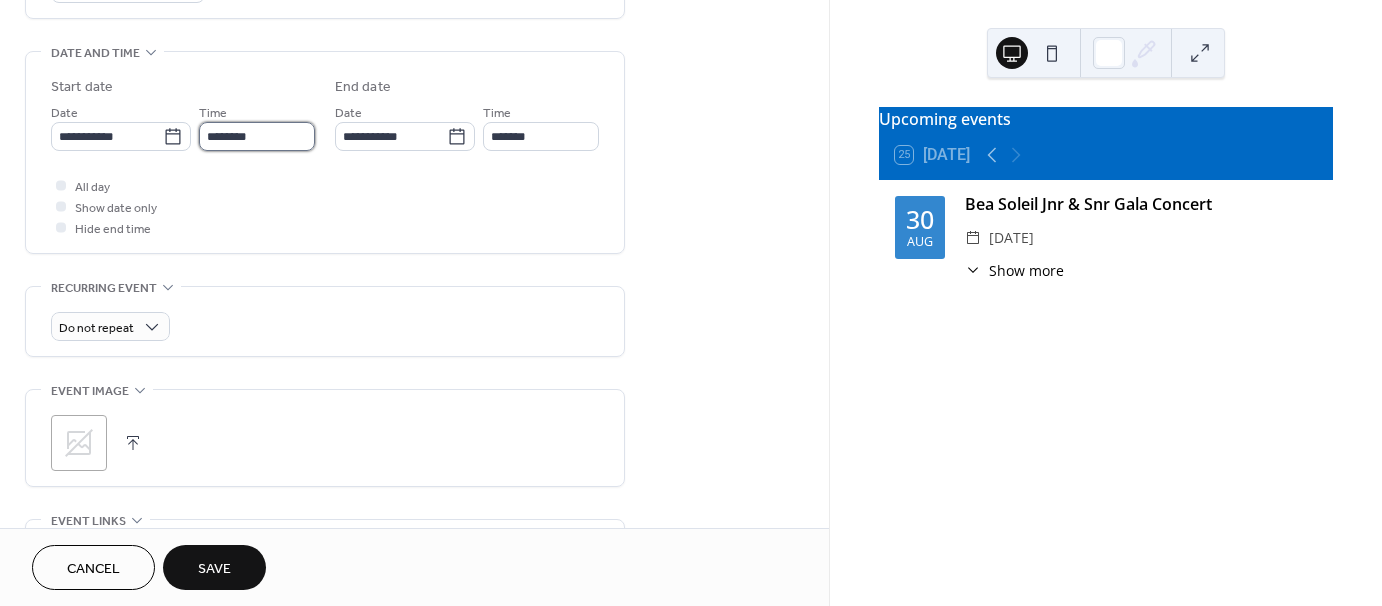 click on "********" at bounding box center (257, 136) 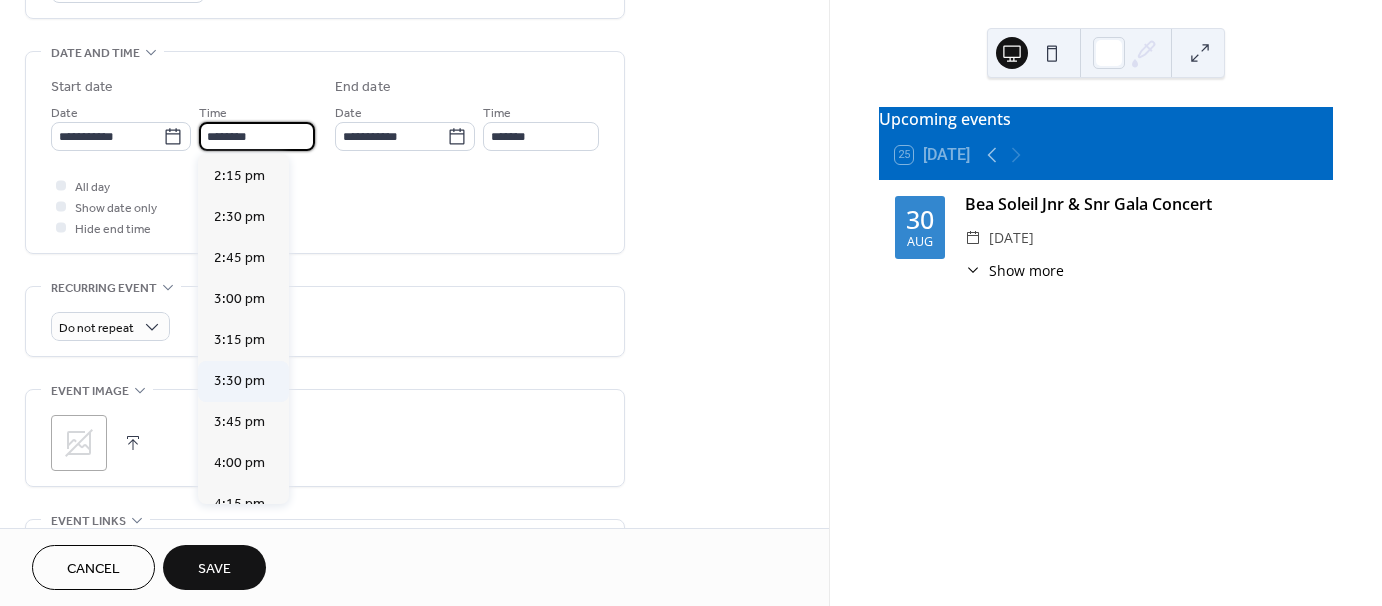 scroll, scrollTop: 2468, scrollLeft: 0, axis: vertical 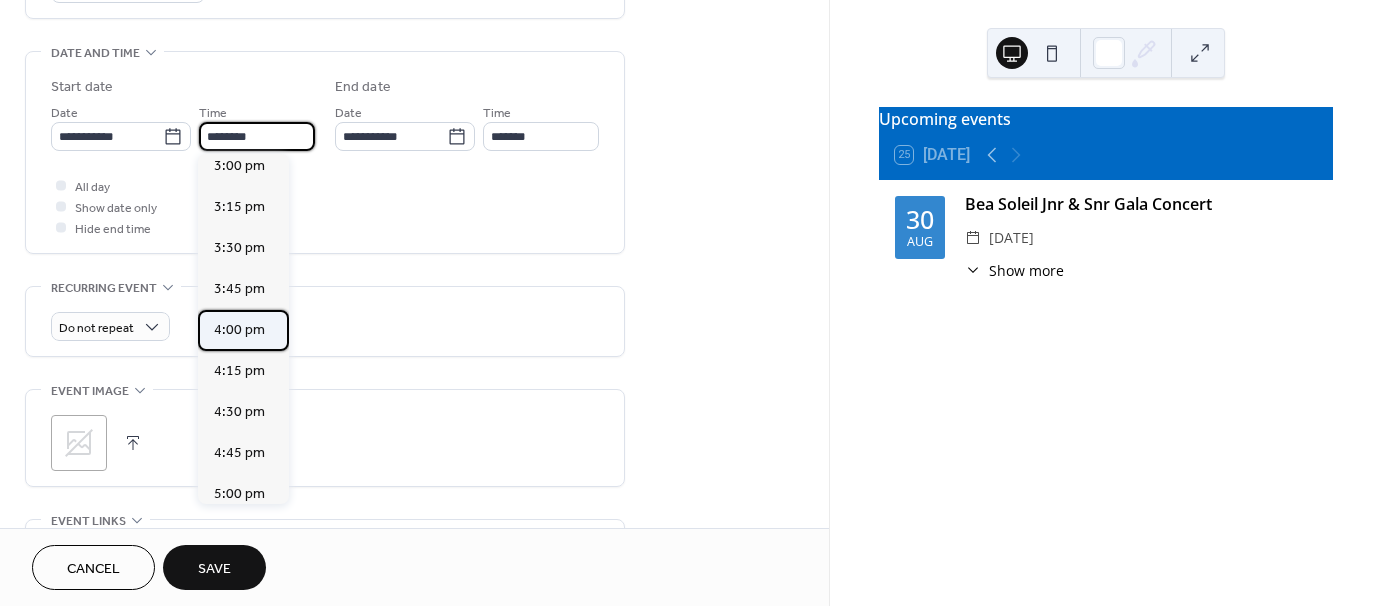 click on "4:00 pm" at bounding box center [239, 330] 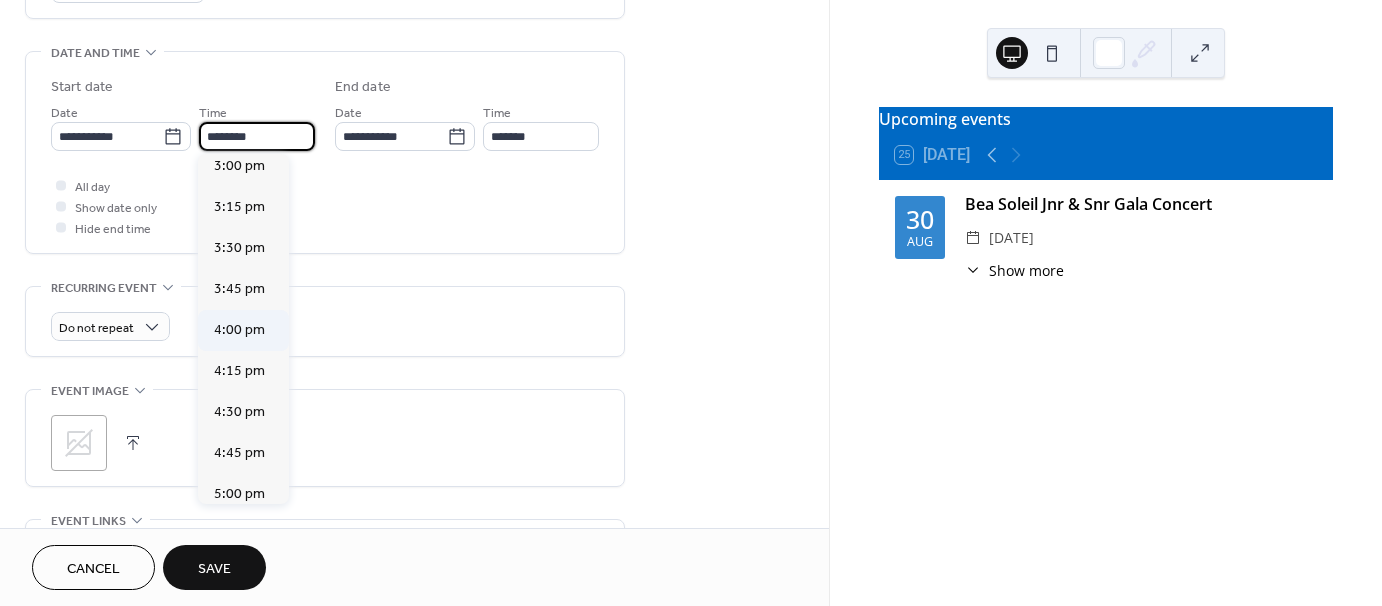 type on "*******" 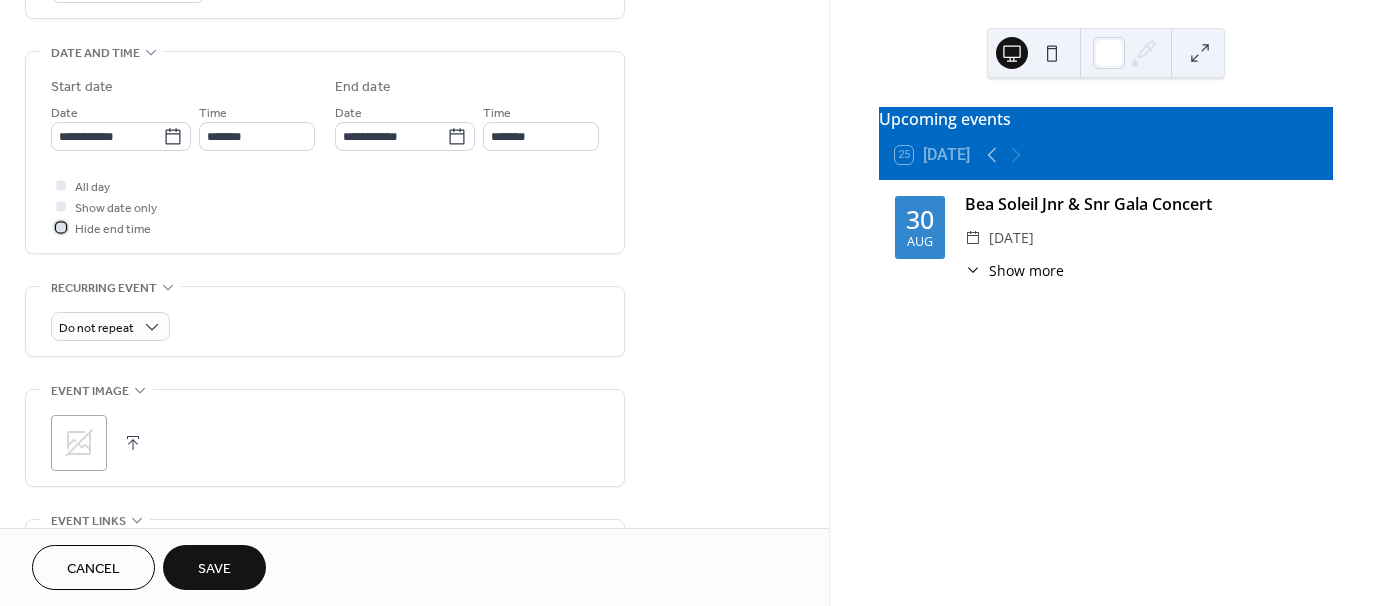 click on "Hide end time" at bounding box center (113, 229) 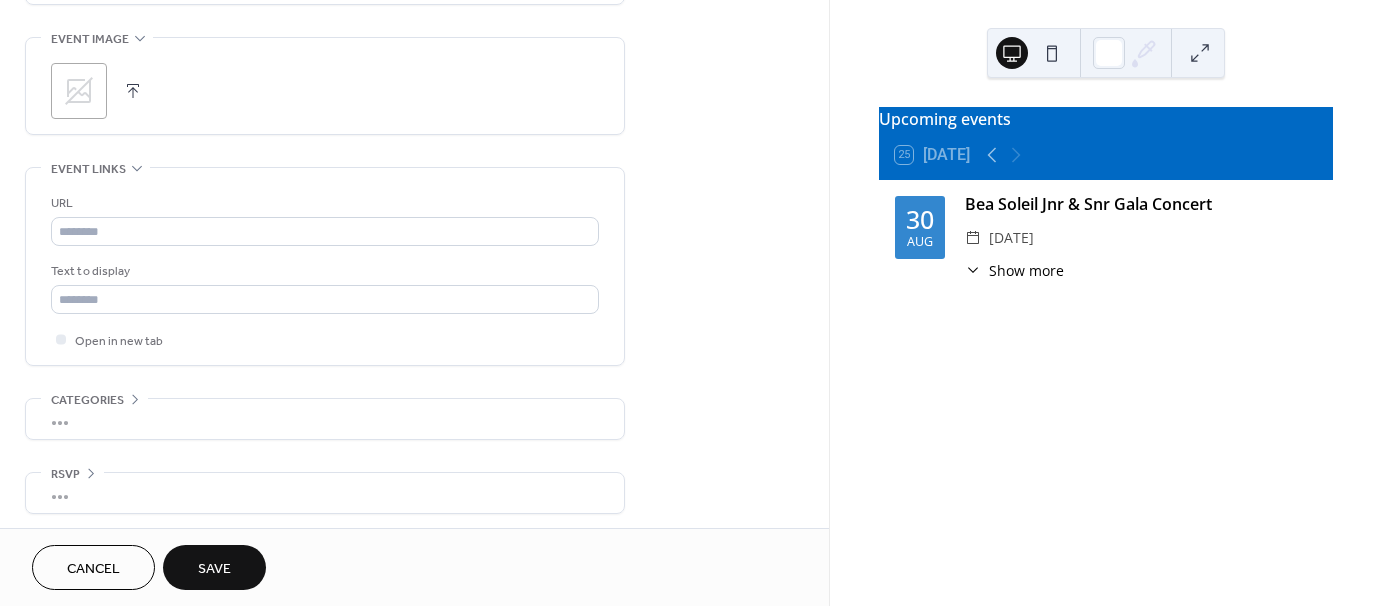 scroll, scrollTop: 955, scrollLeft: 0, axis: vertical 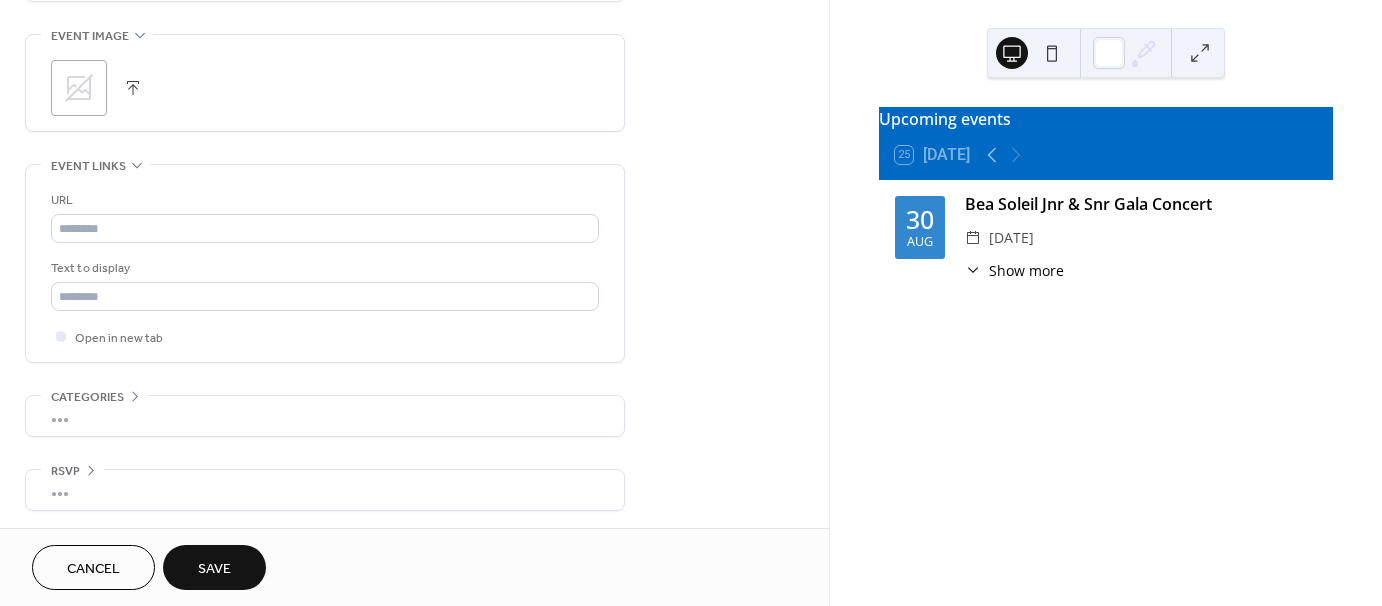 click 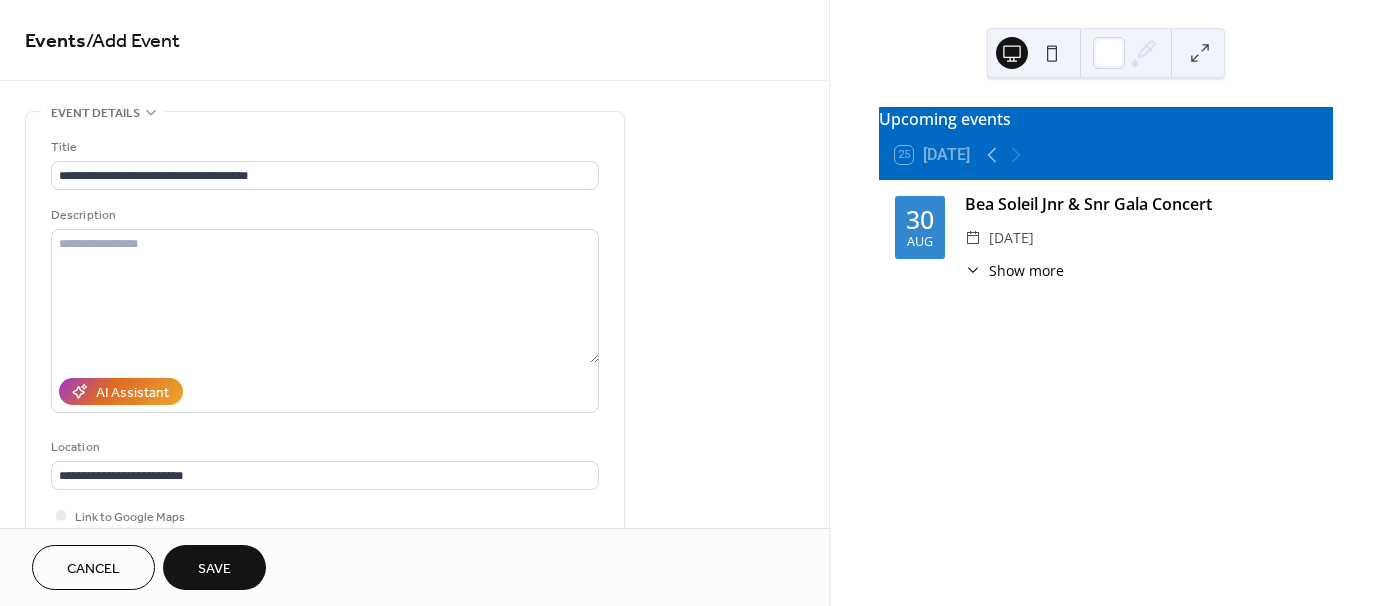 scroll, scrollTop: 0, scrollLeft: 0, axis: both 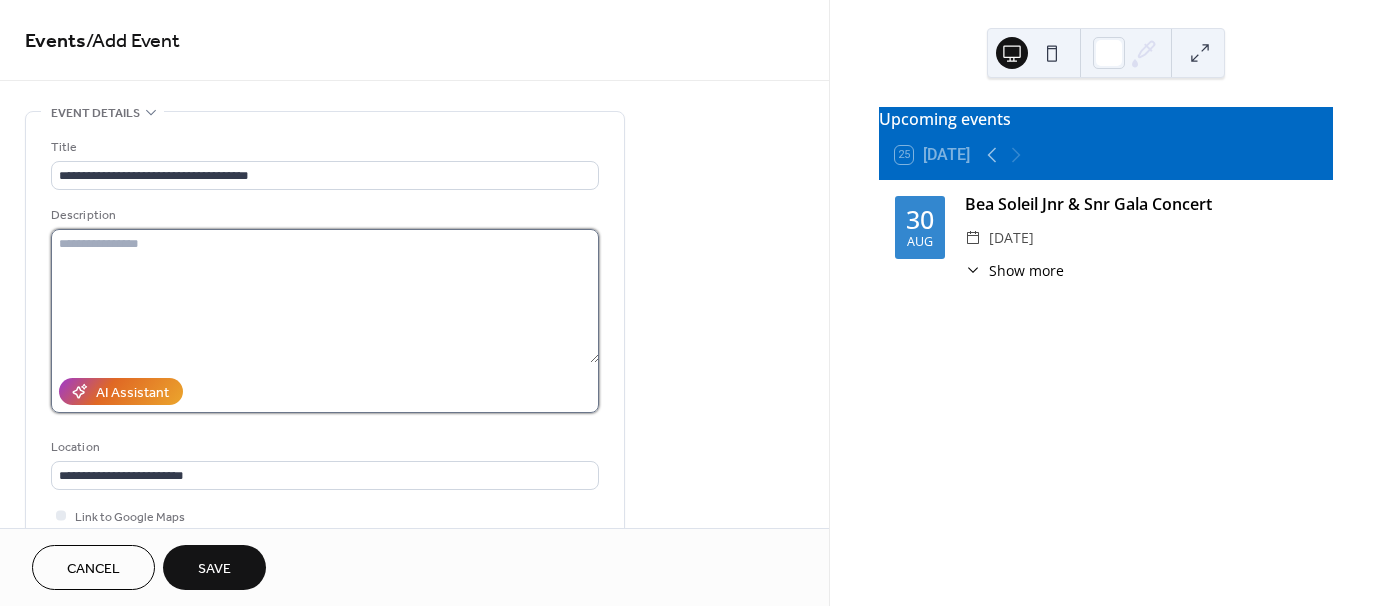 click at bounding box center (325, 296) 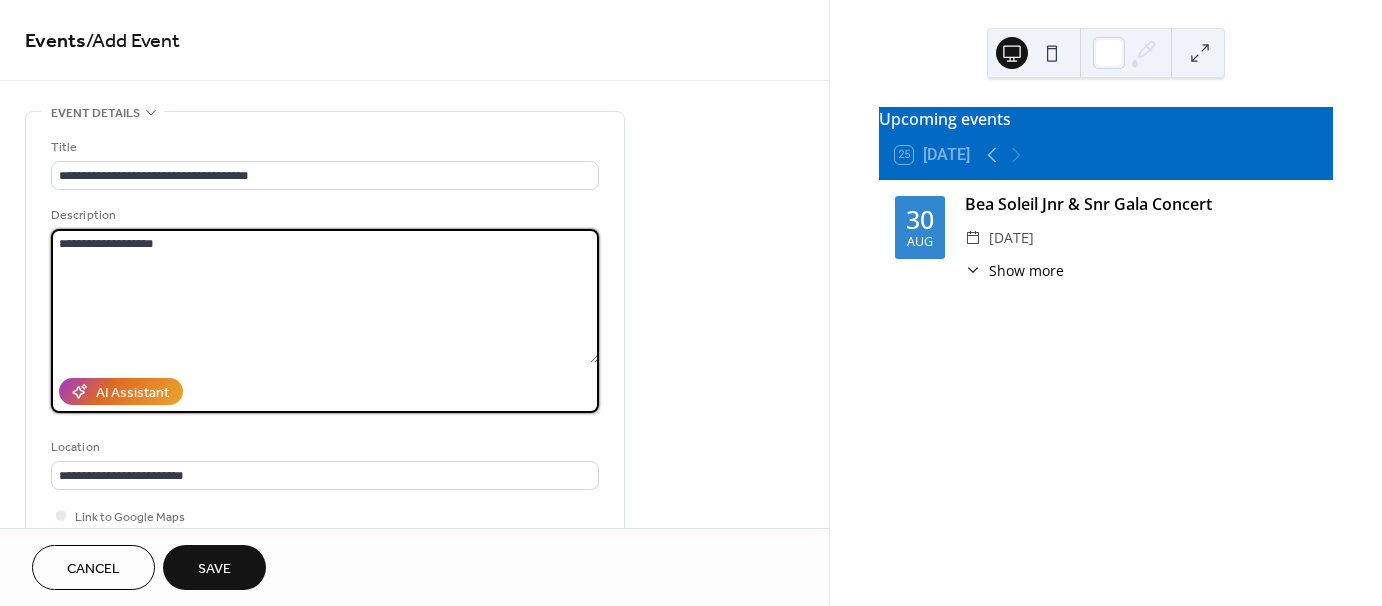 drag, startPoint x: 194, startPoint y: 232, endPoint x: -66, endPoint y: 233, distance: 260.00192 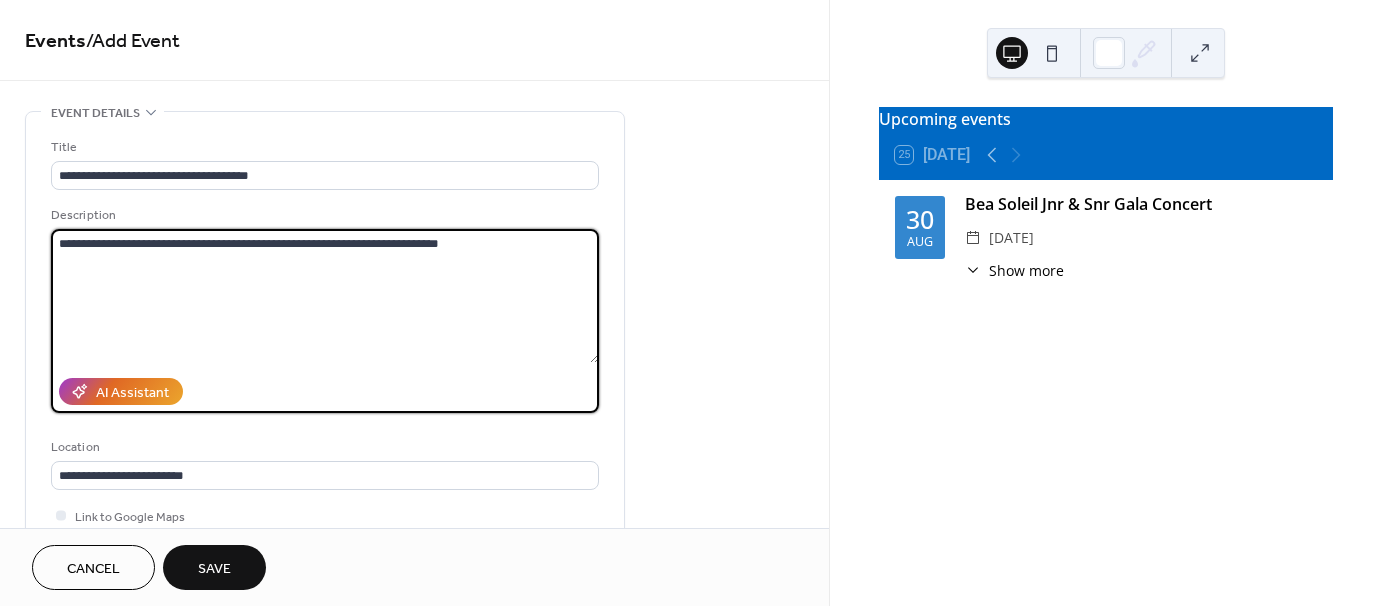 click on "**********" at bounding box center (325, 296) 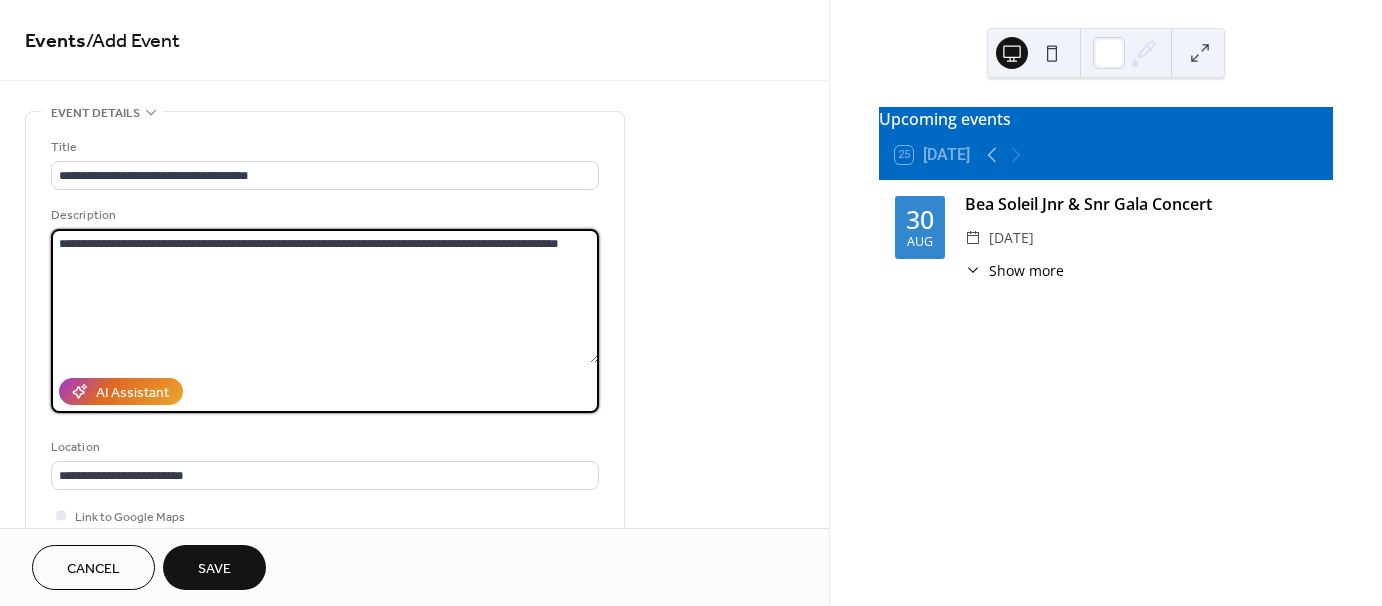 click on "**********" at bounding box center [325, 296] 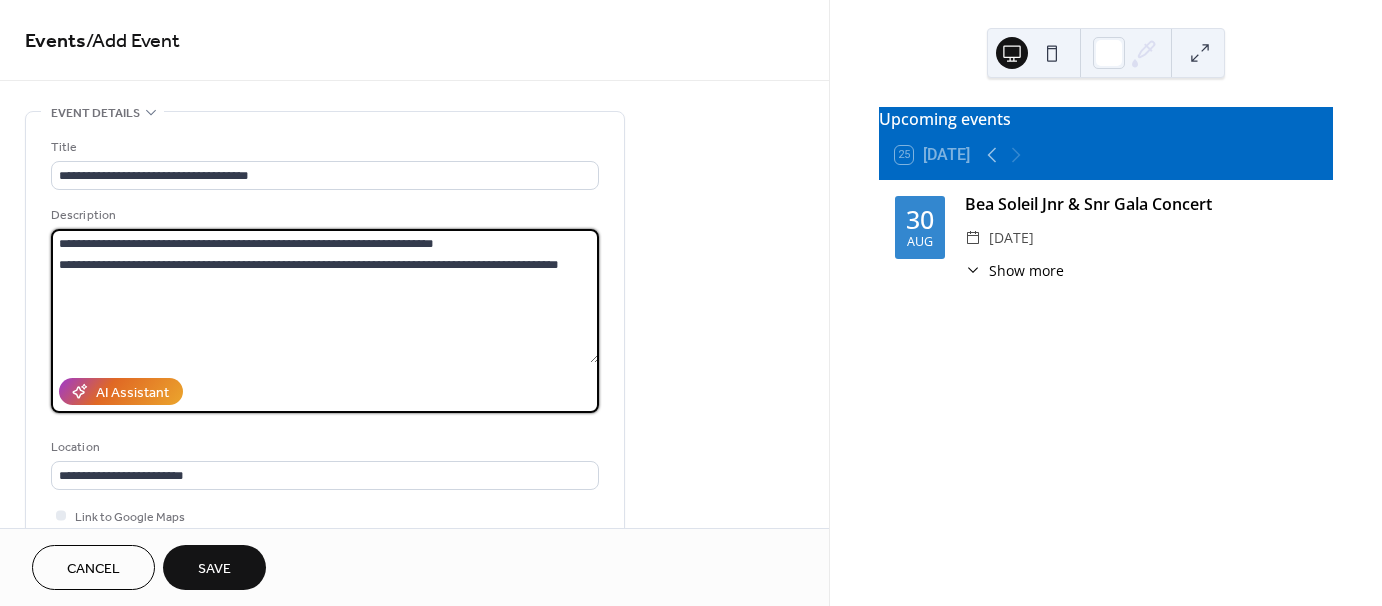 type on "**********" 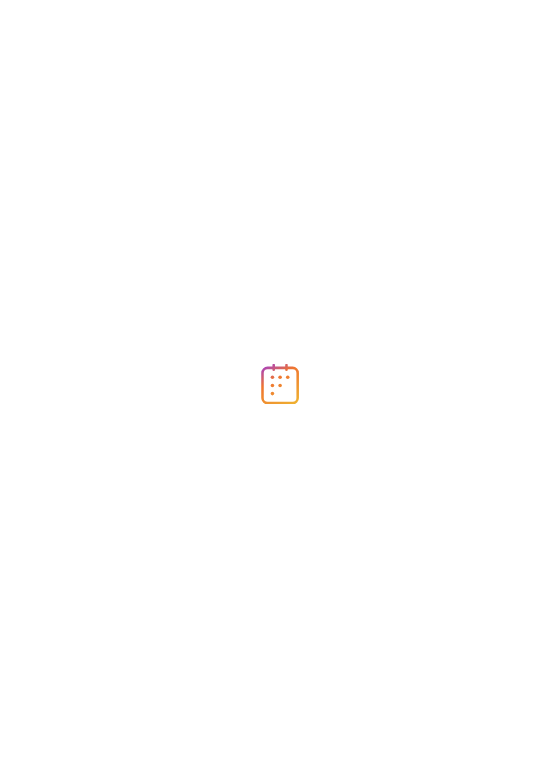 scroll, scrollTop: 0, scrollLeft: 0, axis: both 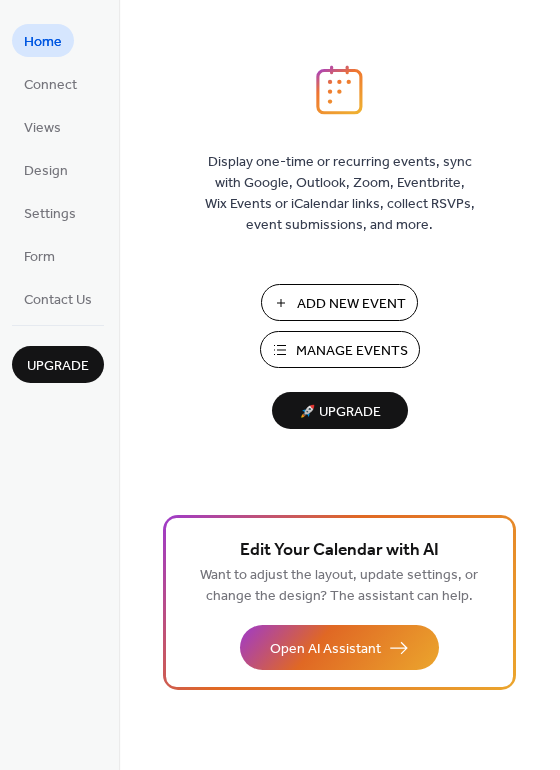 click on "Add New Event" at bounding box center [351, 304] 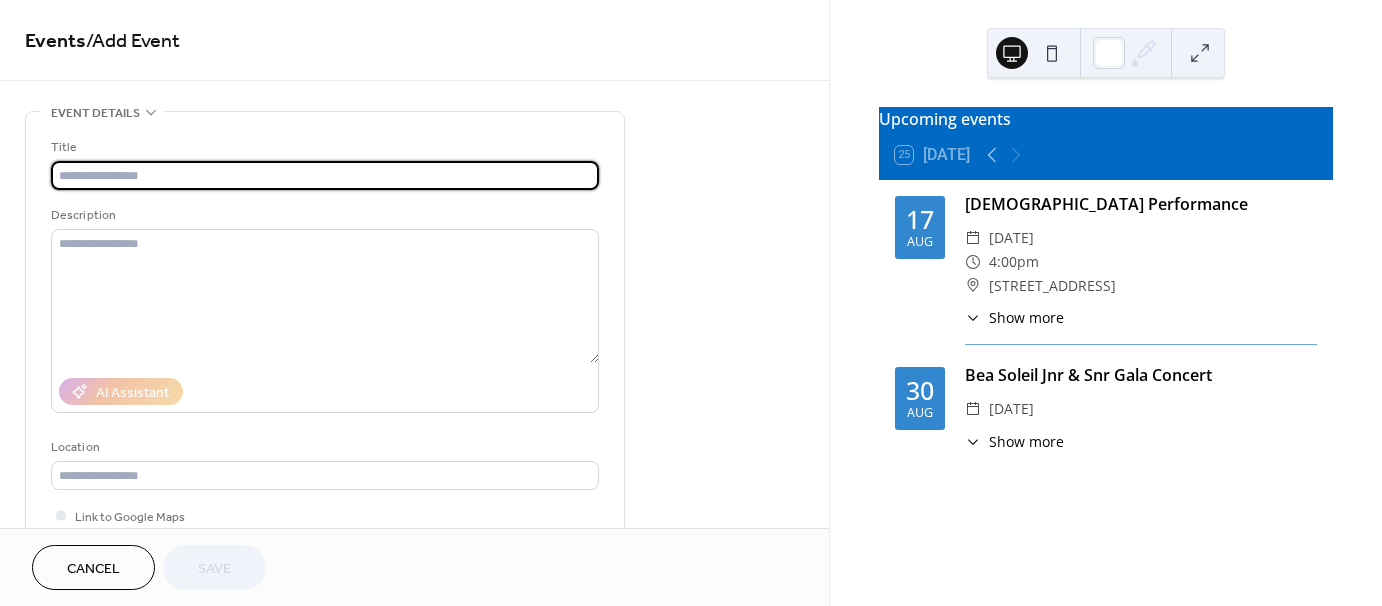 scroll, scrollTop: 0, scrollLeft: 0, axis: both 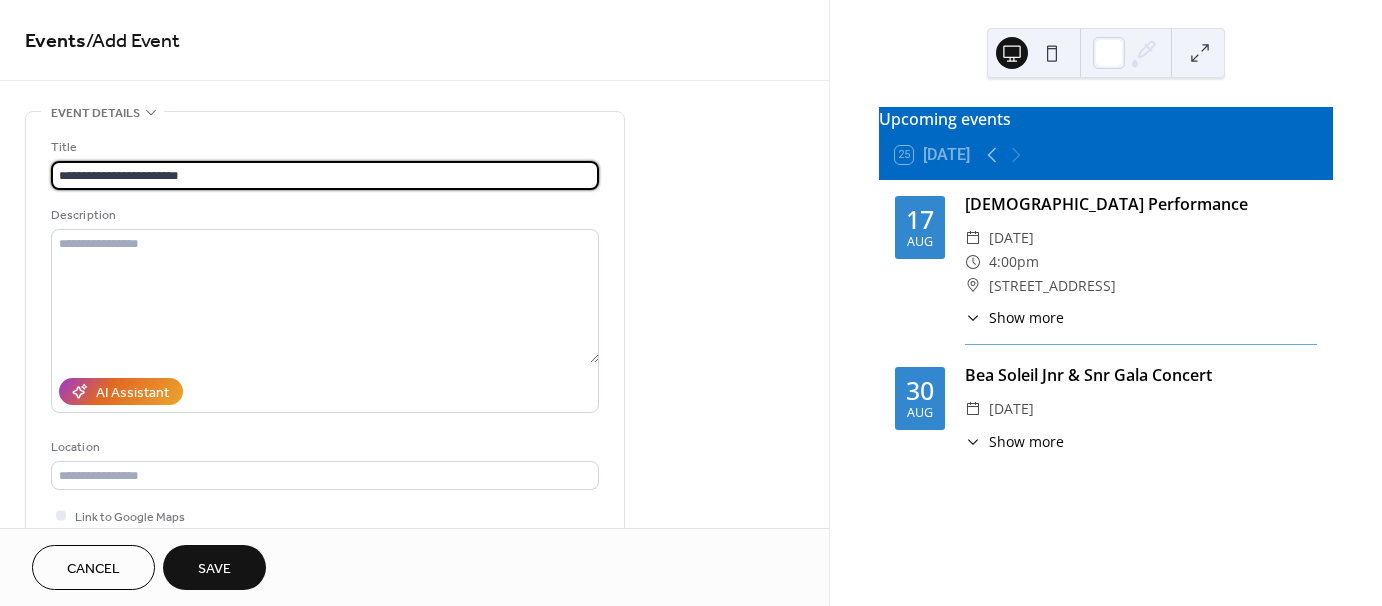 click on "**********" at bounding box center [325, 175] 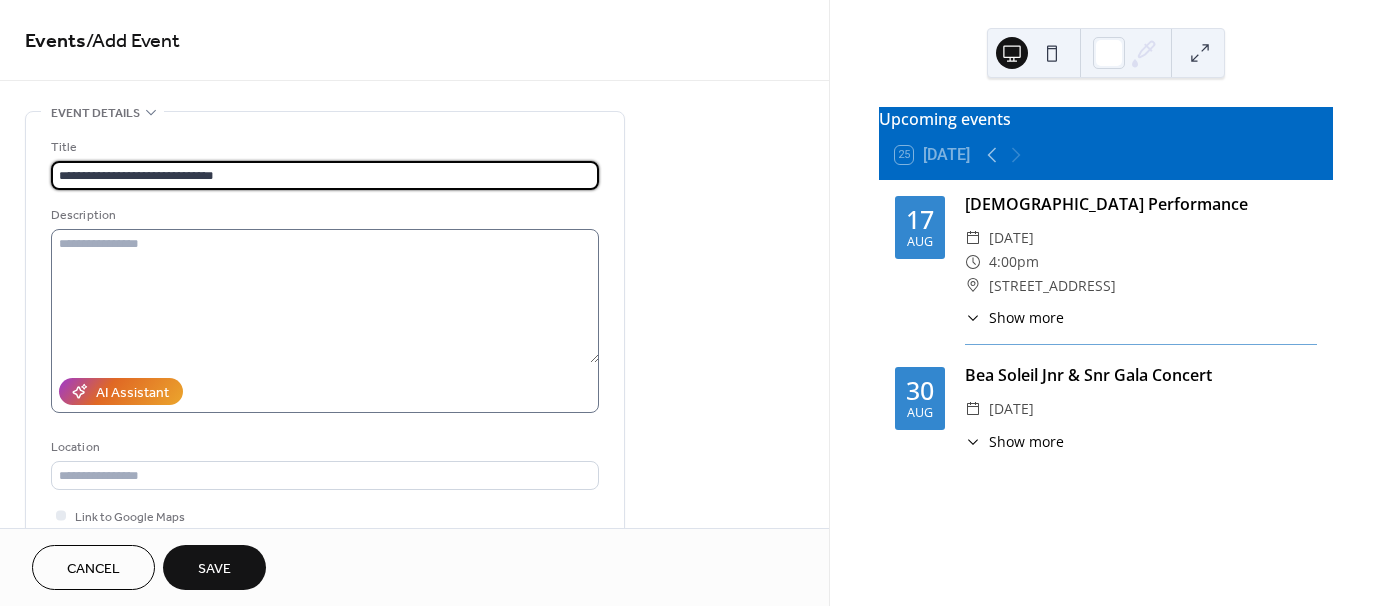 type on "**********" 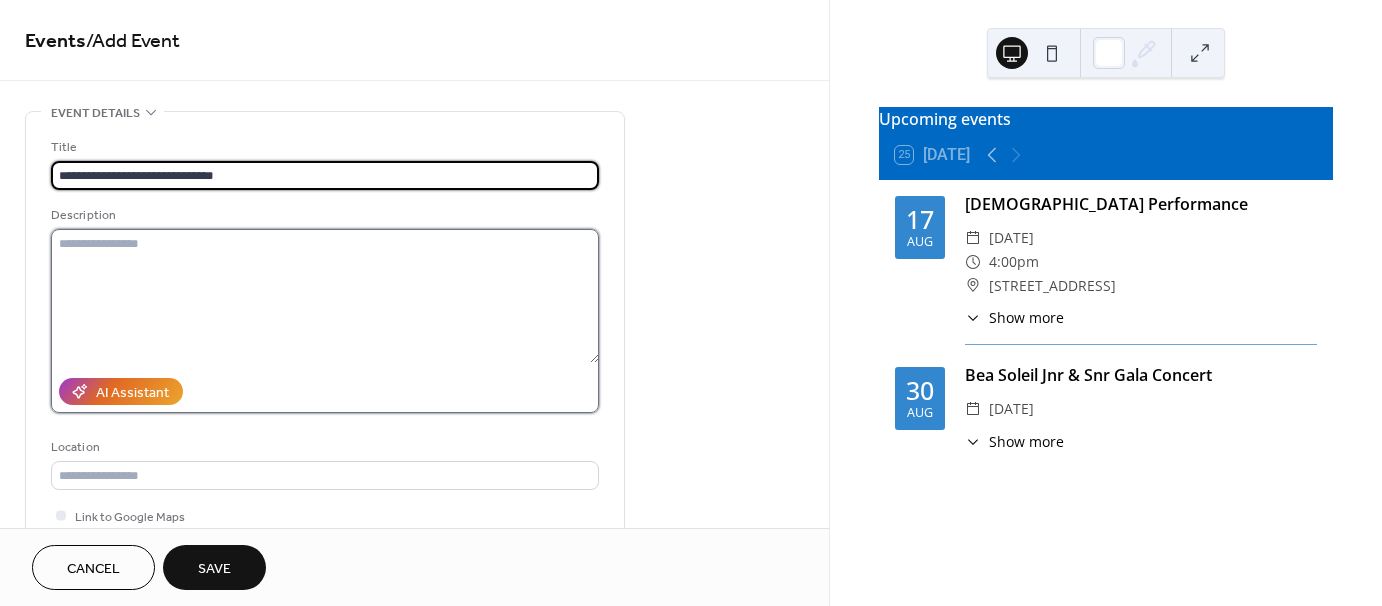 click at bounding box center (325, 296) 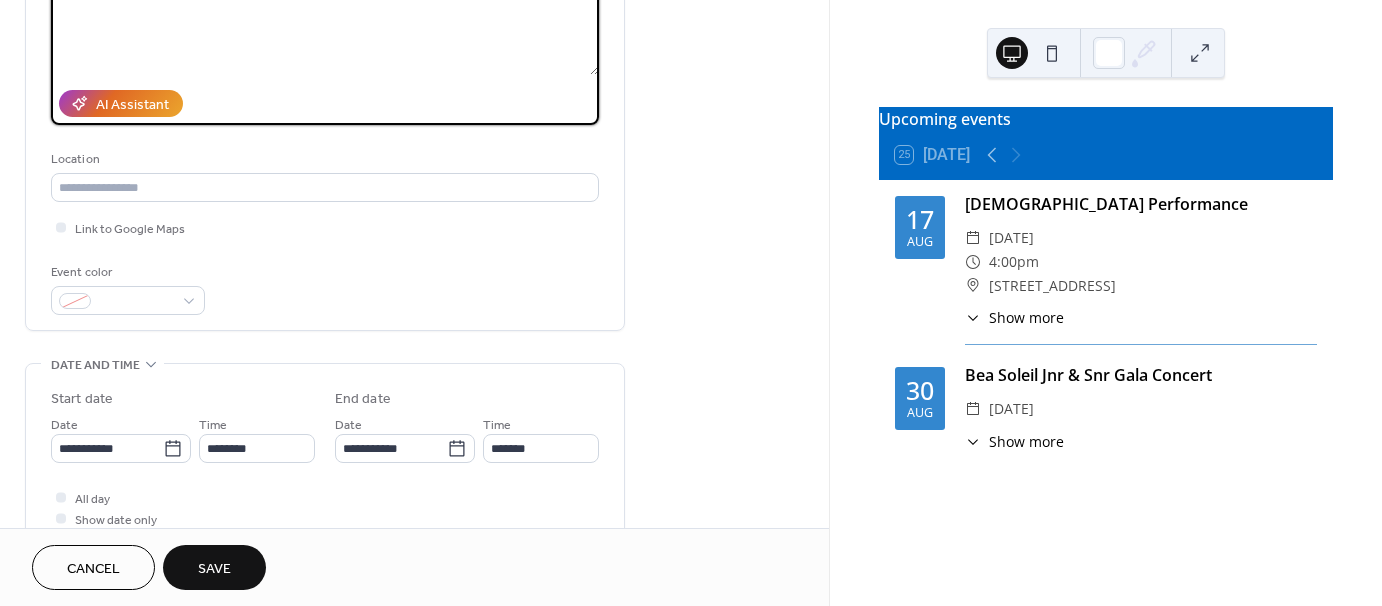 scroll, scrollTop: 300, scrollLeft: 0, axis: vertical 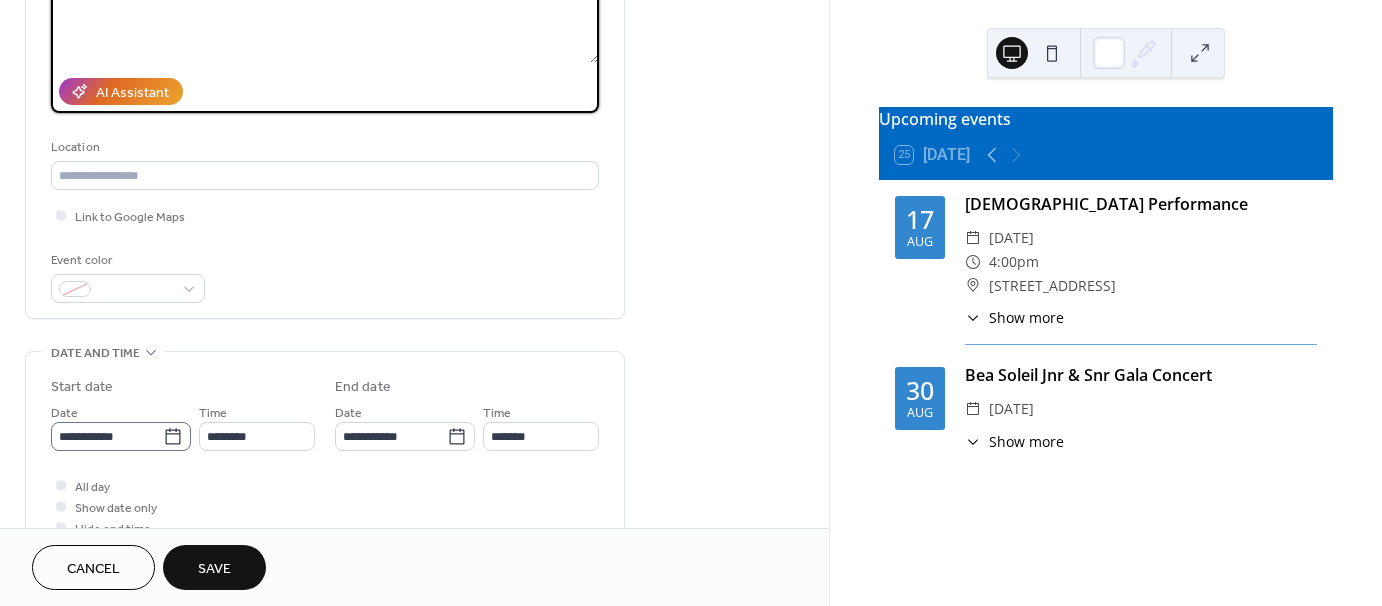 type on "**********" 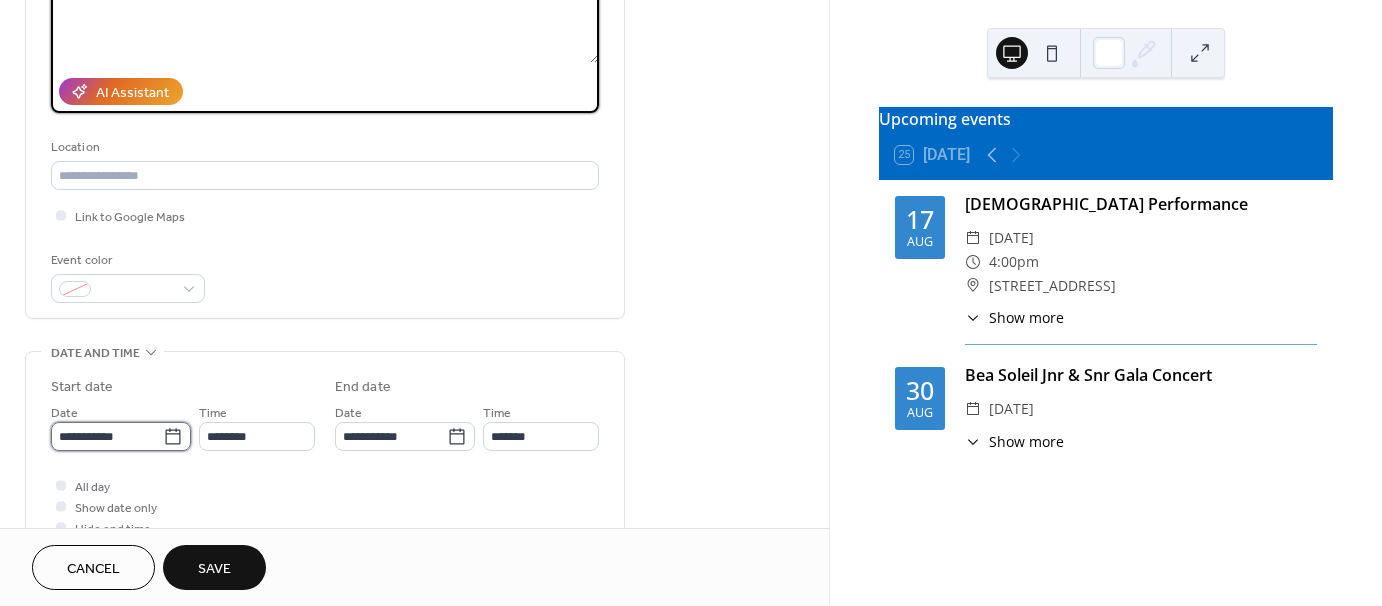 click on "**********" at bounding box center [107, 436] 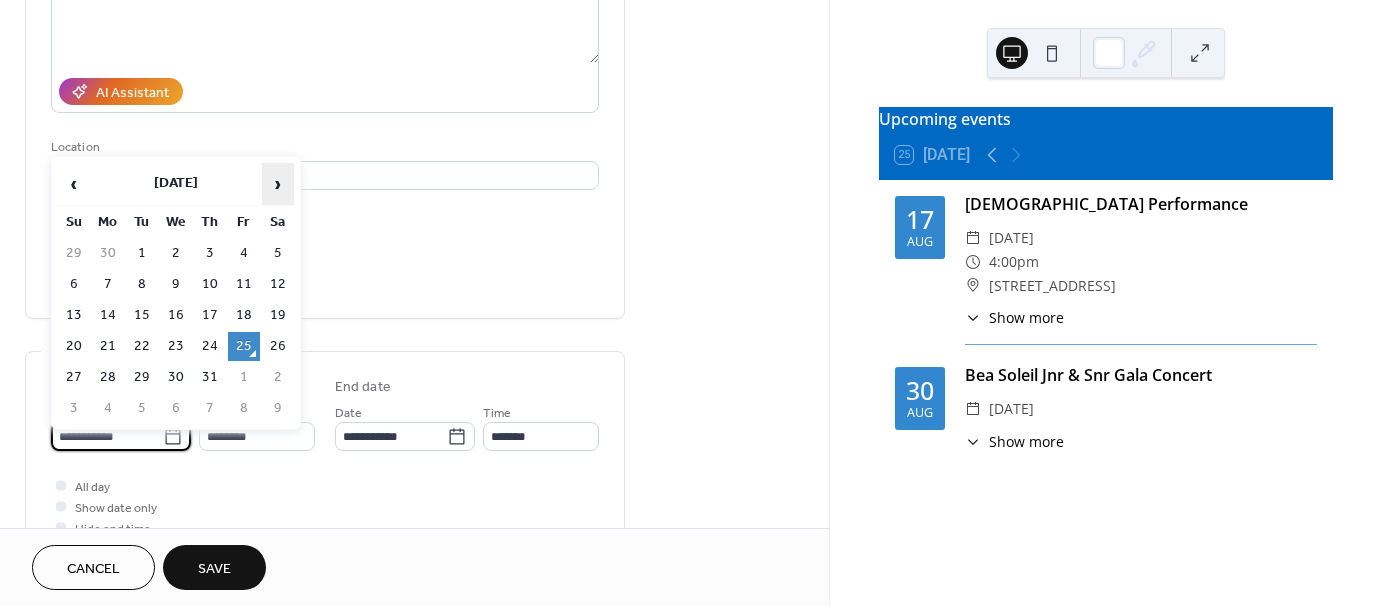 click on "›" at bounding box center [278, 184] 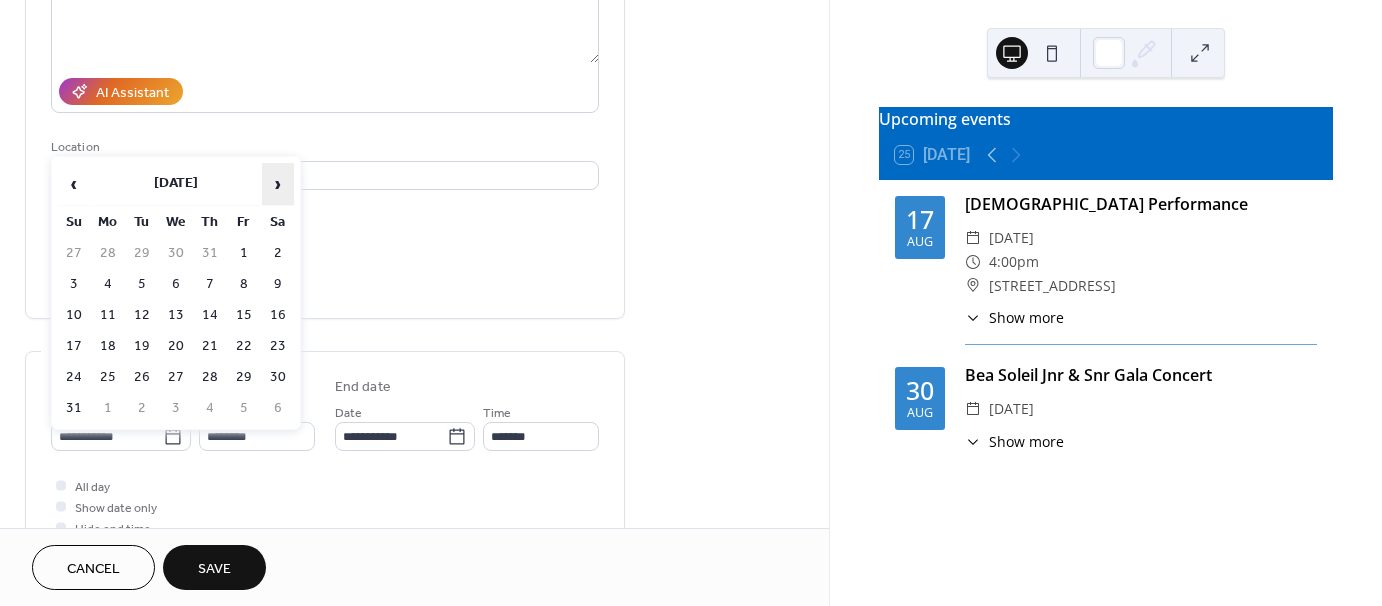 click on "›" at bounding box center [278, 184] 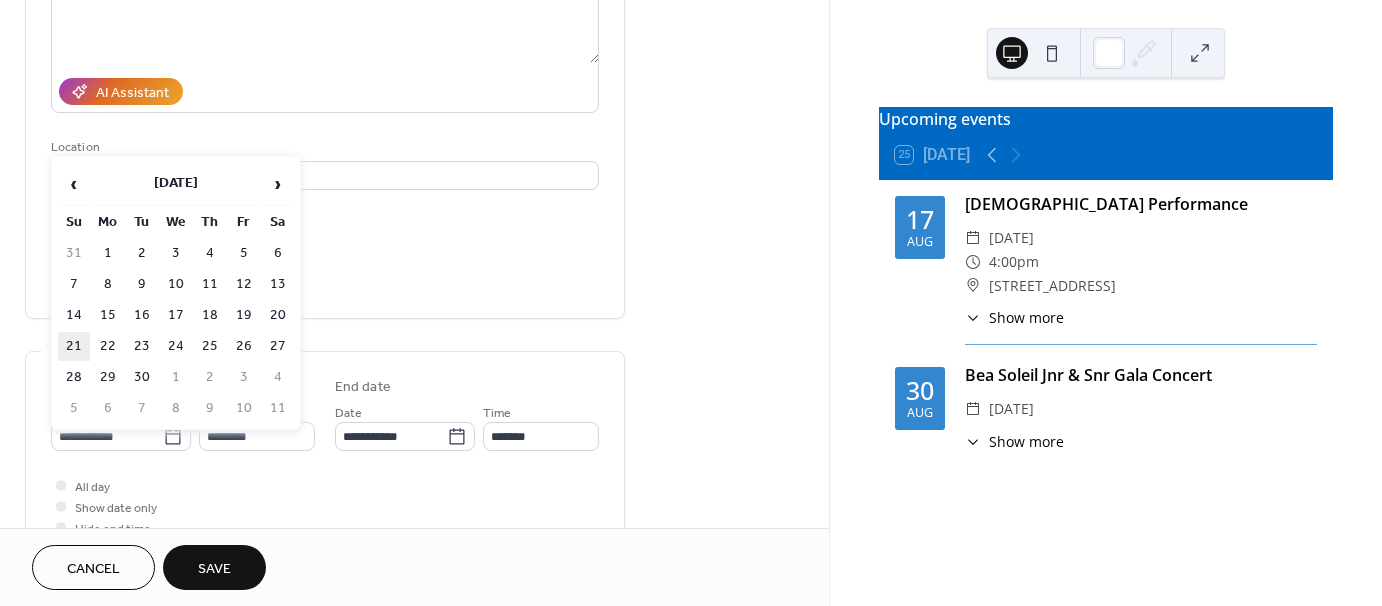 click on "21" at bounding box center [74, 346] 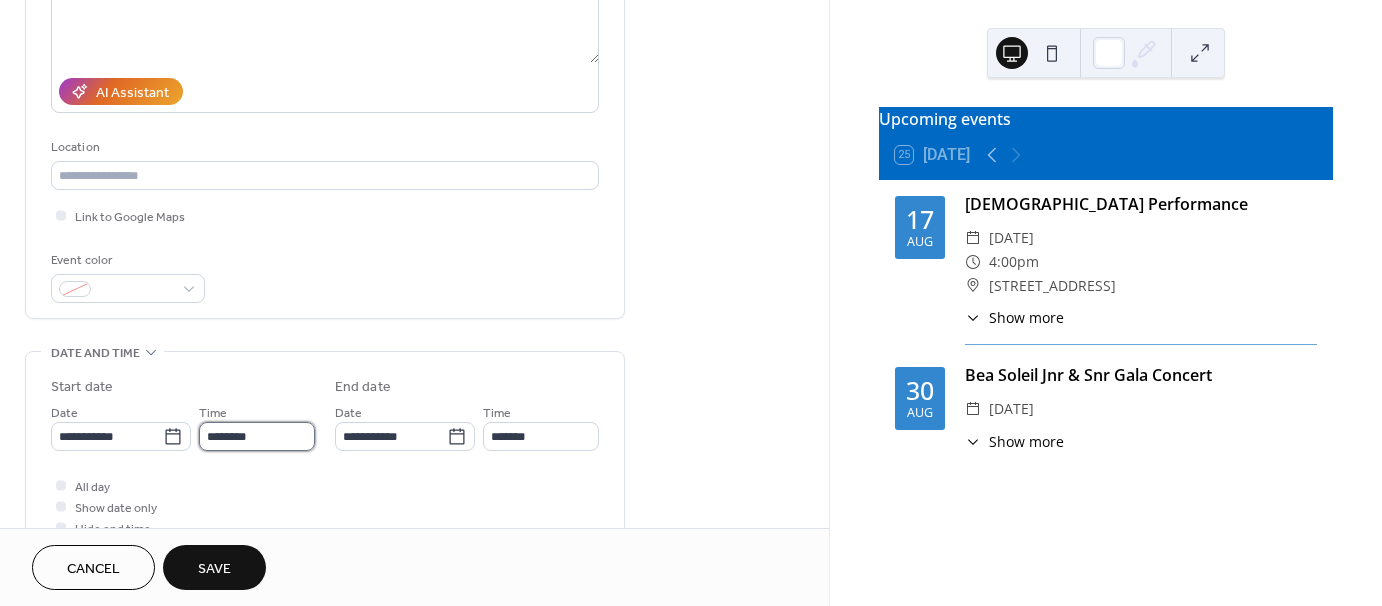 click on "********" at bounding box center (257, 436) 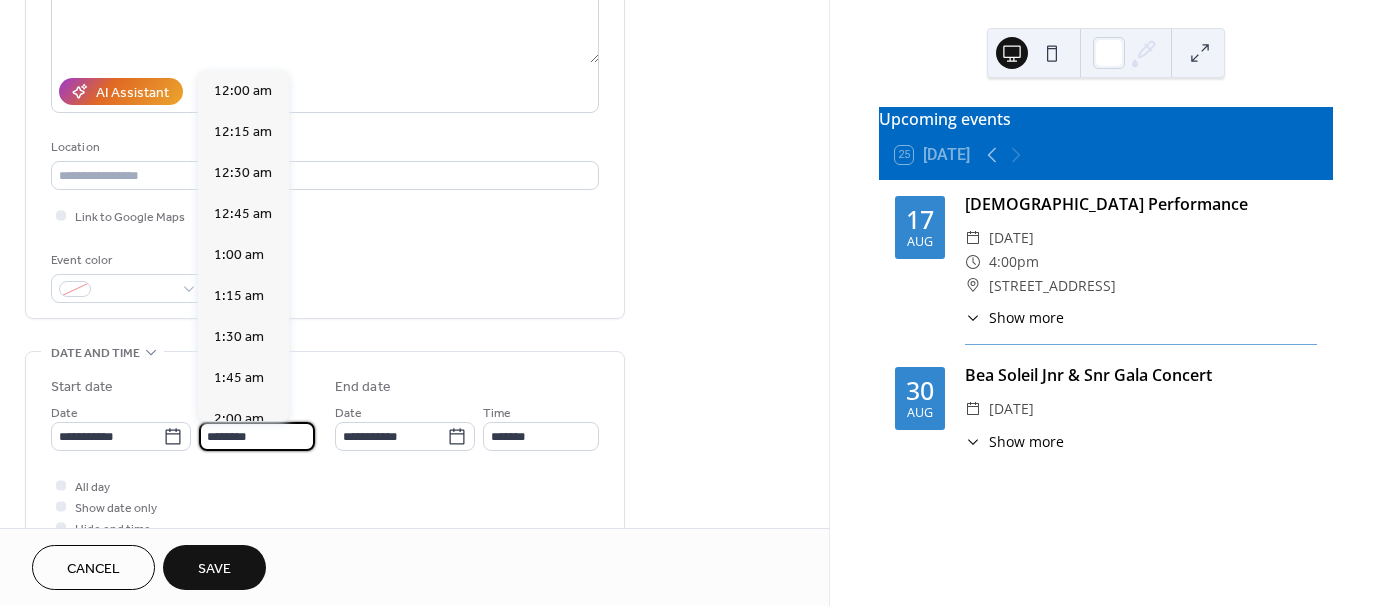 scroll, scrollTop: 1968, scrollLeft: 0, axis: vertical 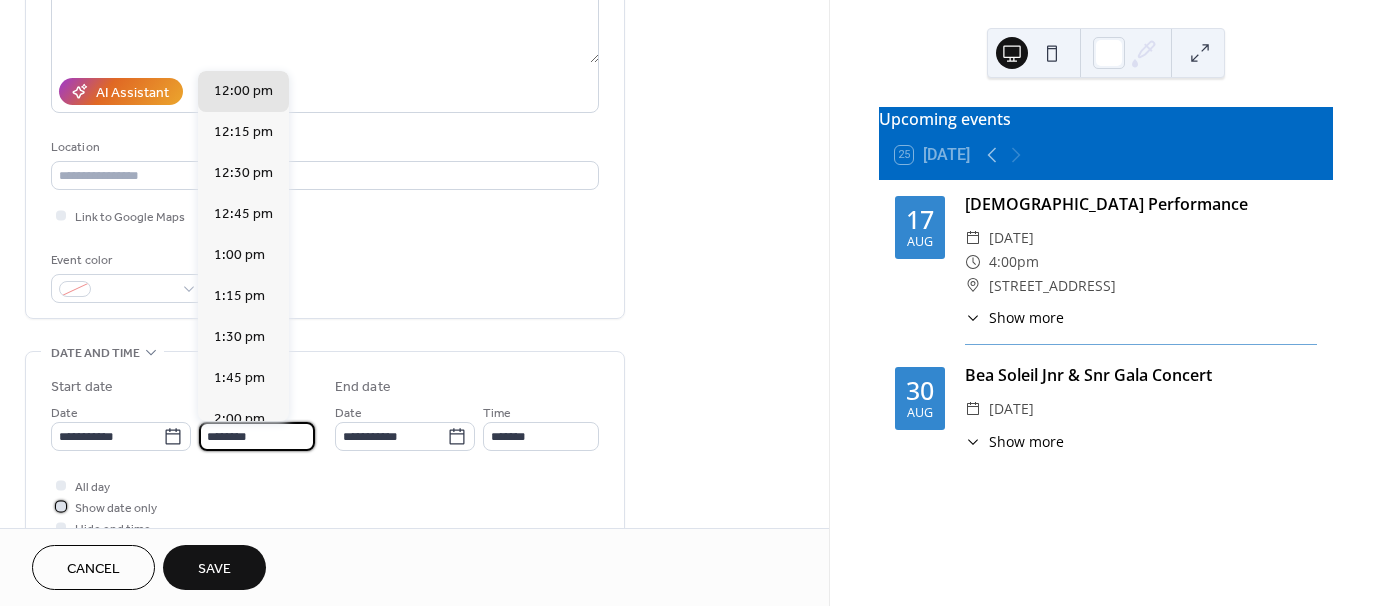 click on "Show date only" at bounding box center [116, 508] 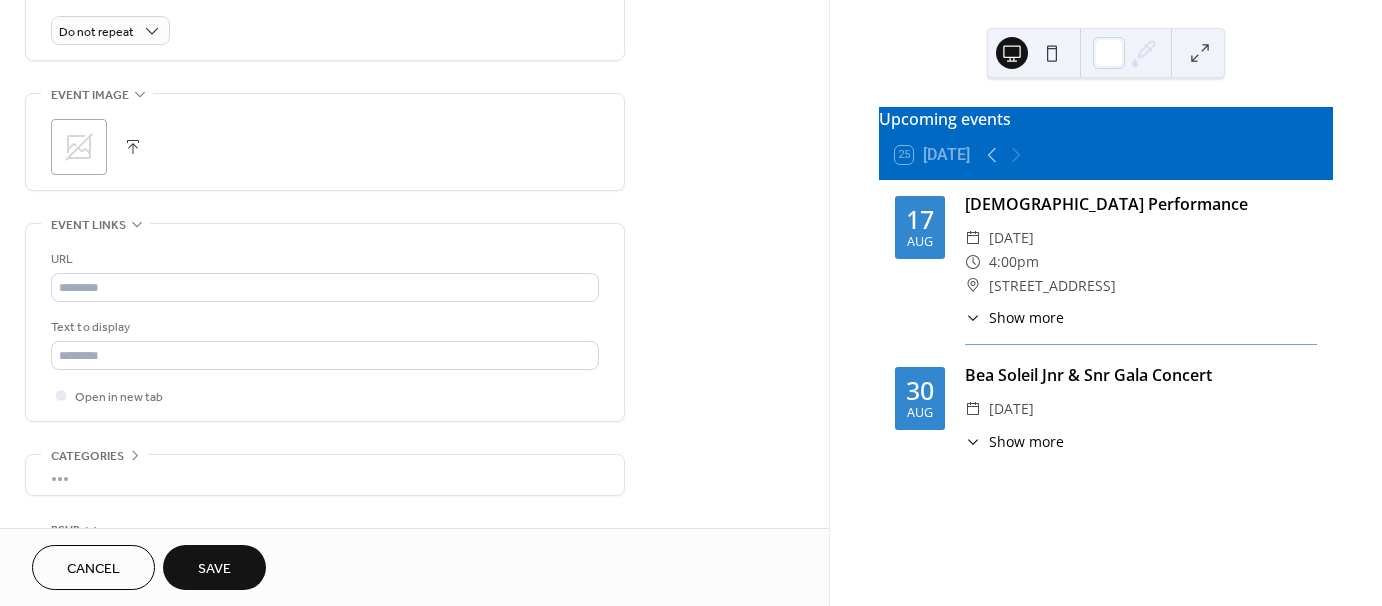 scroll, scrollTop: 900, scrollLeft: 0, axis: vertical 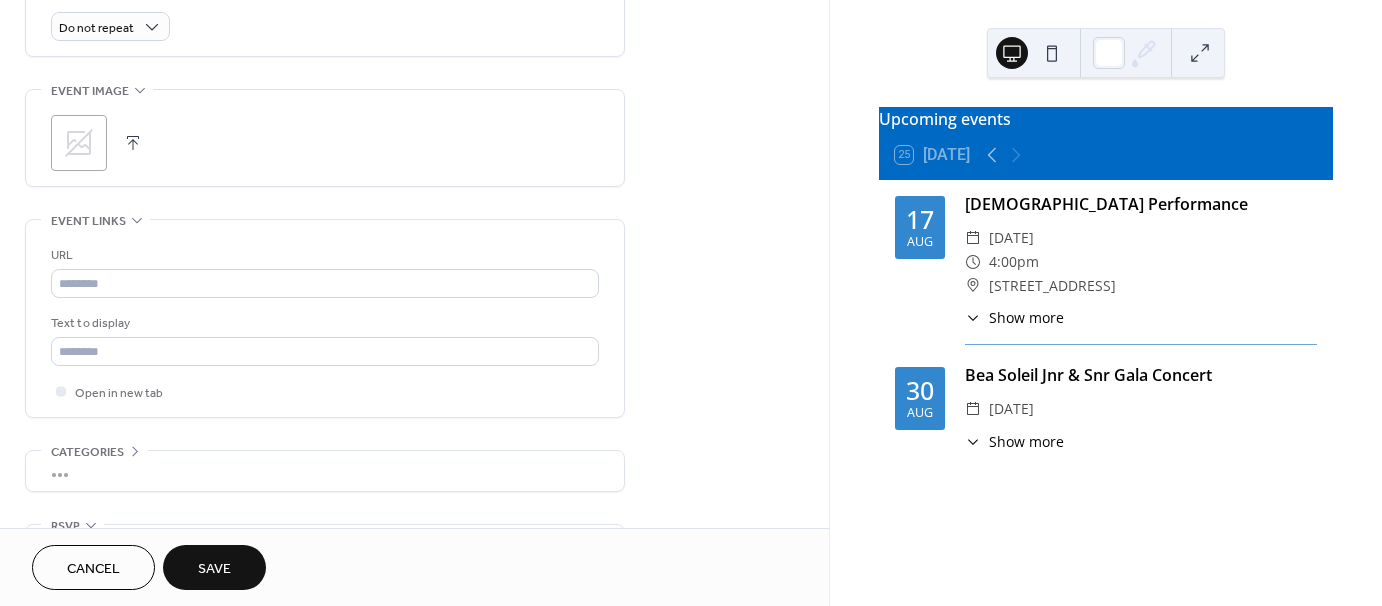 click on "Save" at bounding box center [214, 567] 